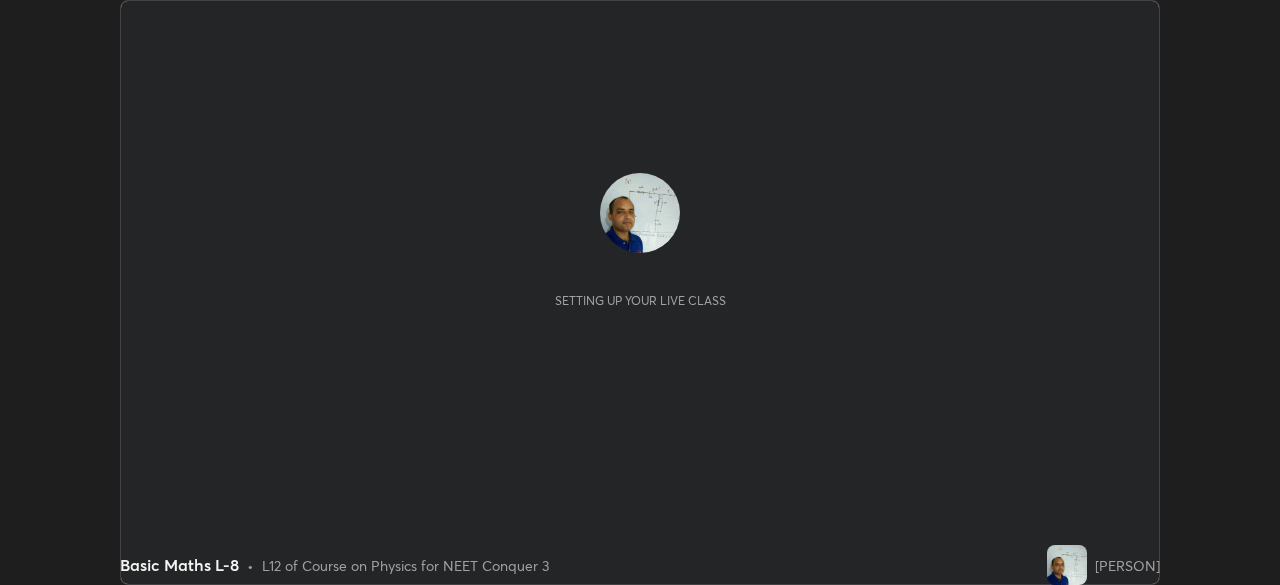 scroll, scrollTop: 0, scrollLeft: 0, axis: both 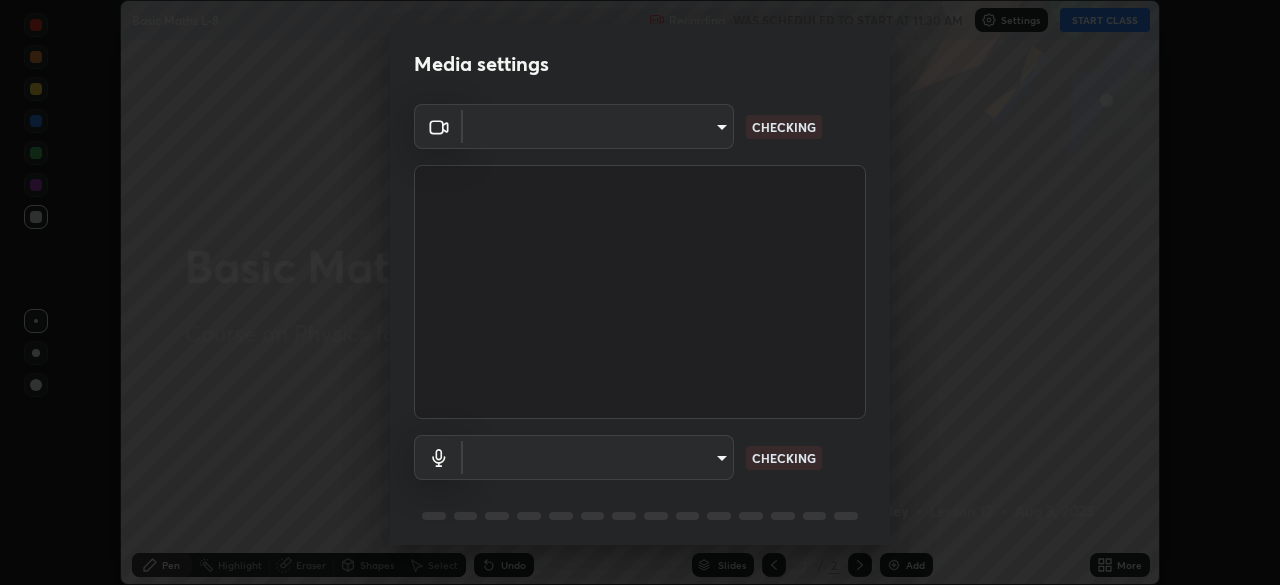 type on "fec30703c8e22cf69a8f77a224c2d994de0da897dc859dbf546555d8622b01d3" 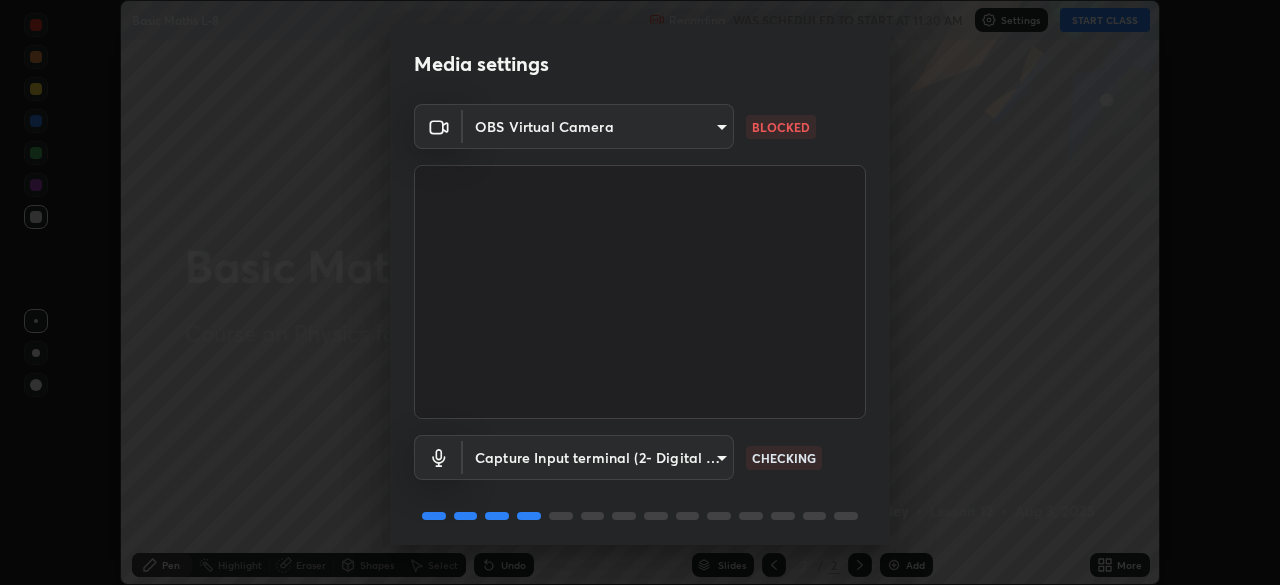 scroll, scrollTop: 65, scrollLeft: 0, axis: vertical 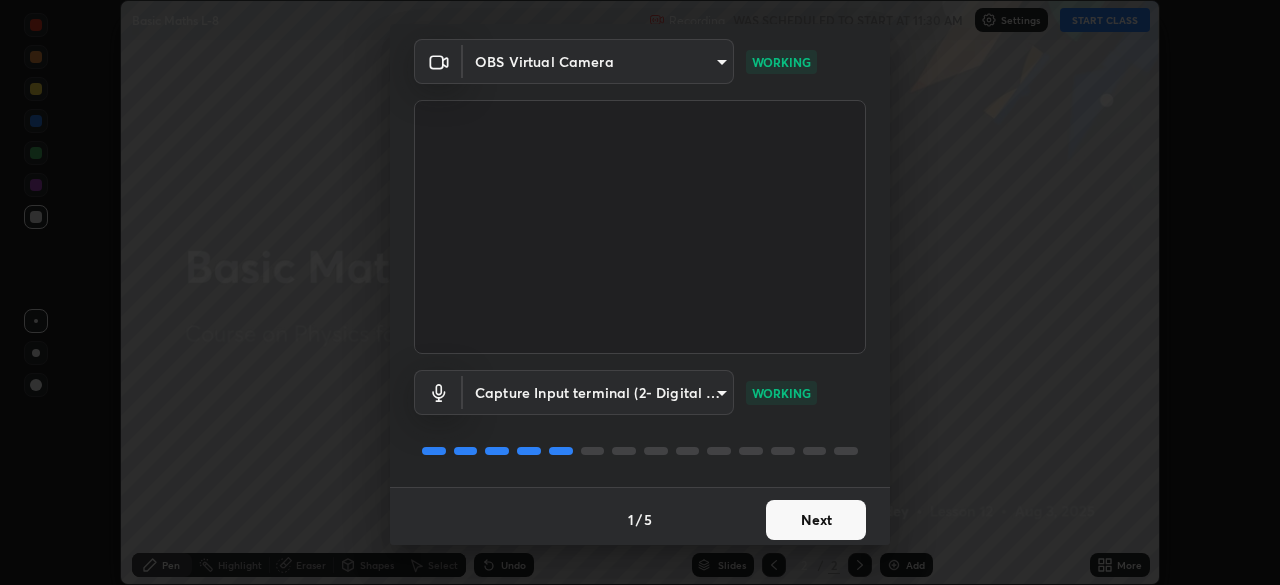click on "Next" at bounding box center (816, 520) 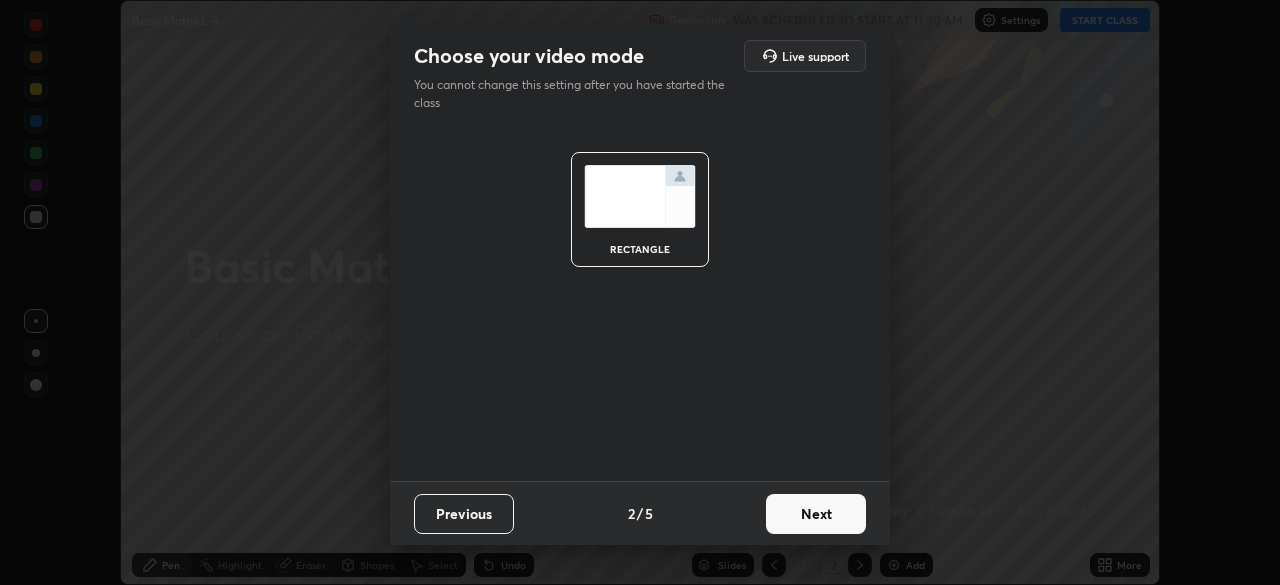 scroll, scrollTop: 0, scrollLeft: 0, axis: both 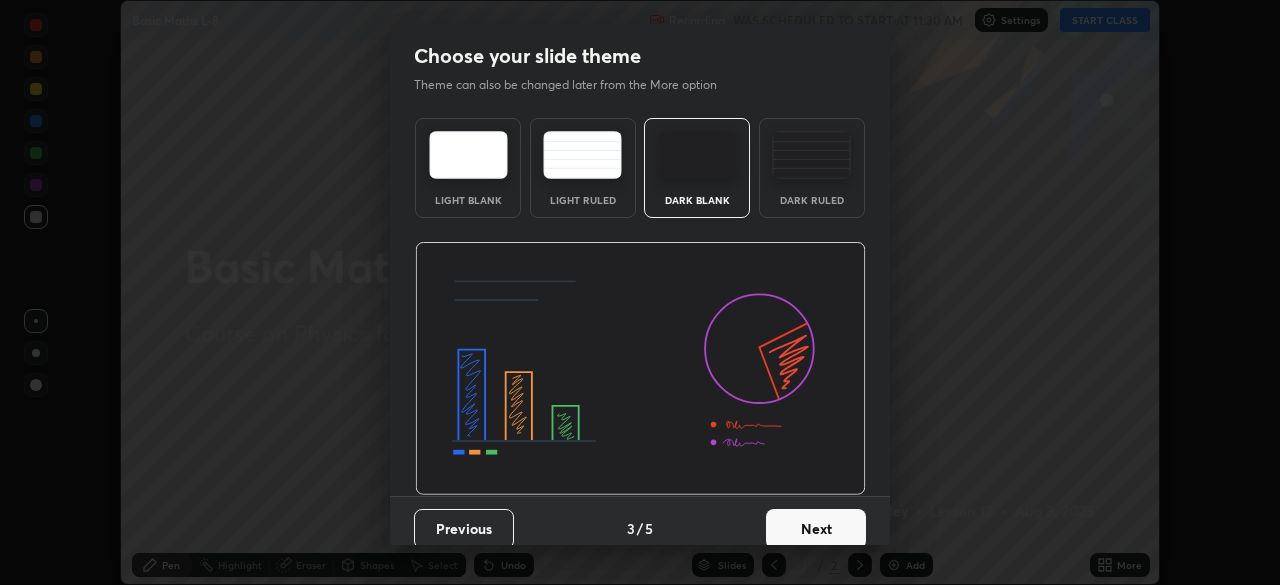 click on "Next" at bounding box center [816, 529] 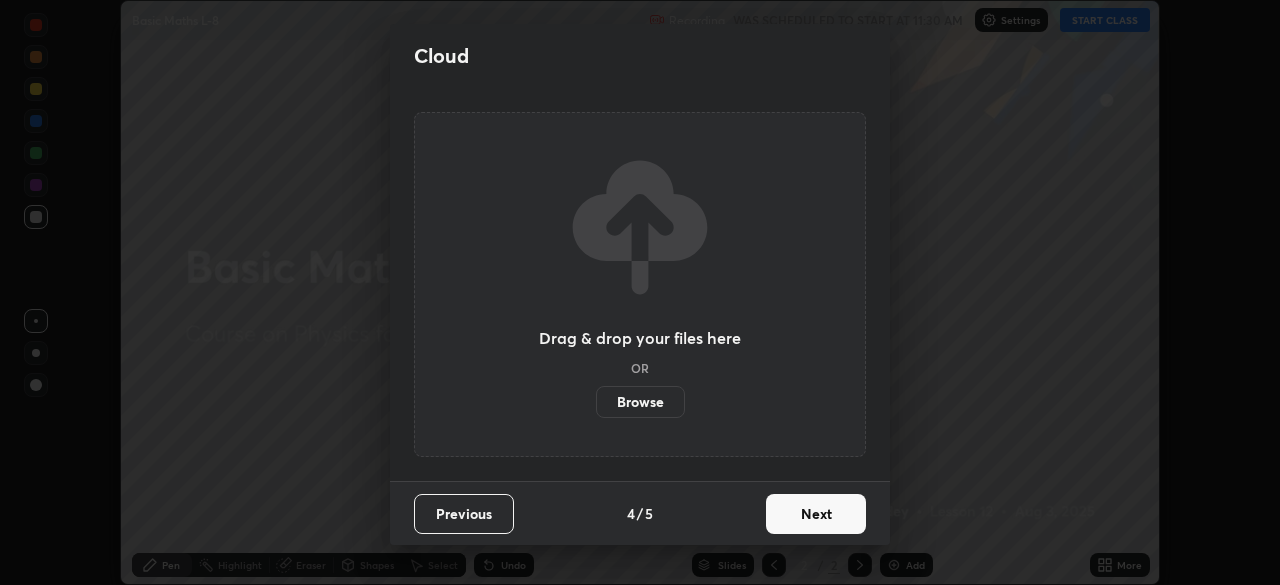 click on "Next" at bounding box center [816, 514] 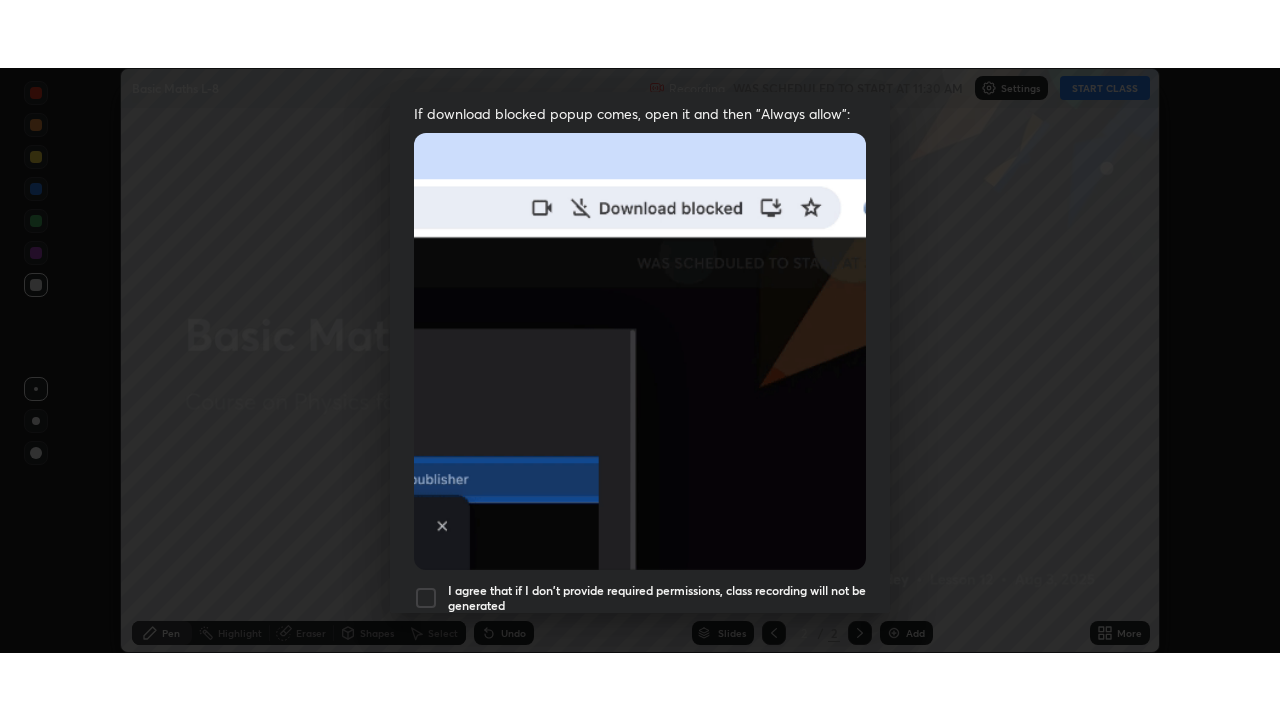 scroll, scrollTop: 479, scrollLeft: 0, axis: vertical 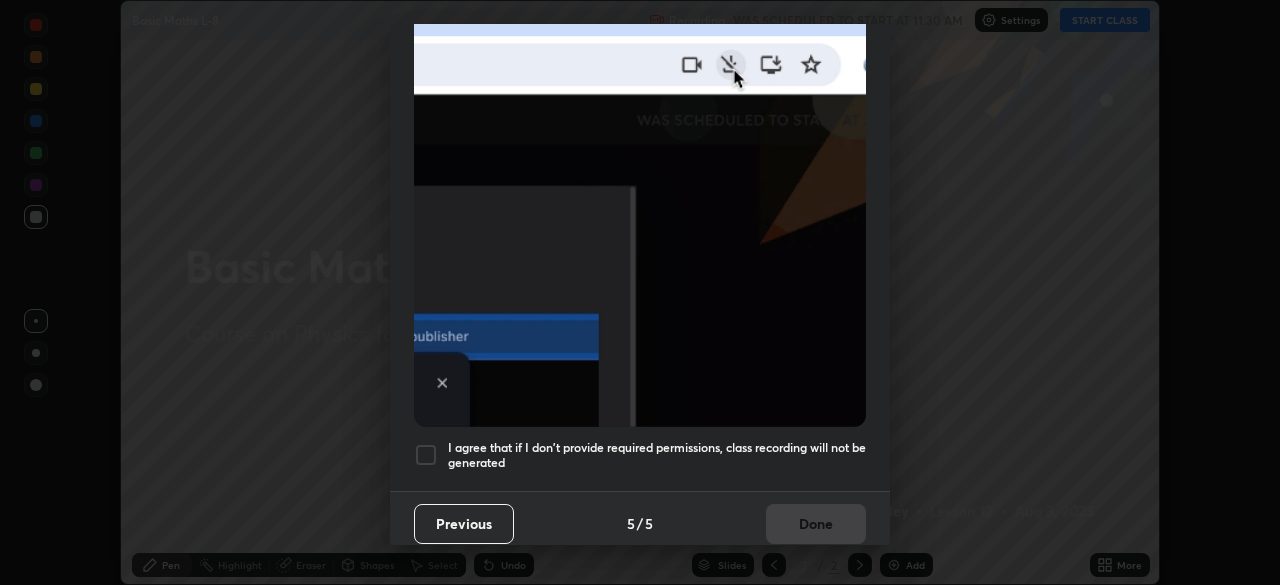 click at bounding box center (640, 208) 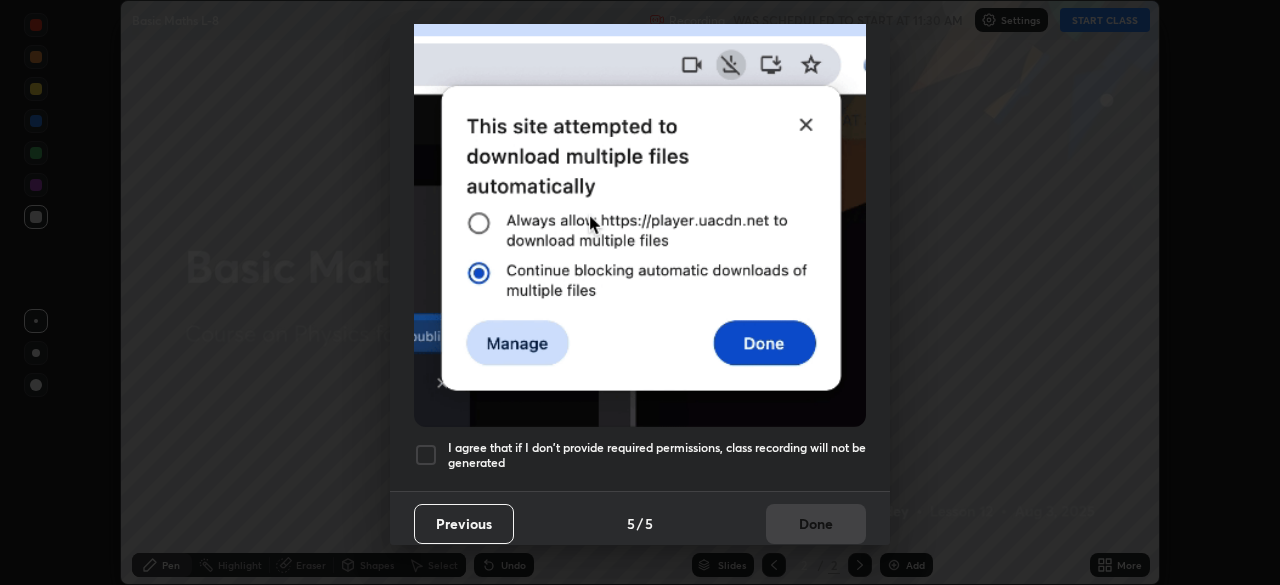click at bounding box center (640, 208) 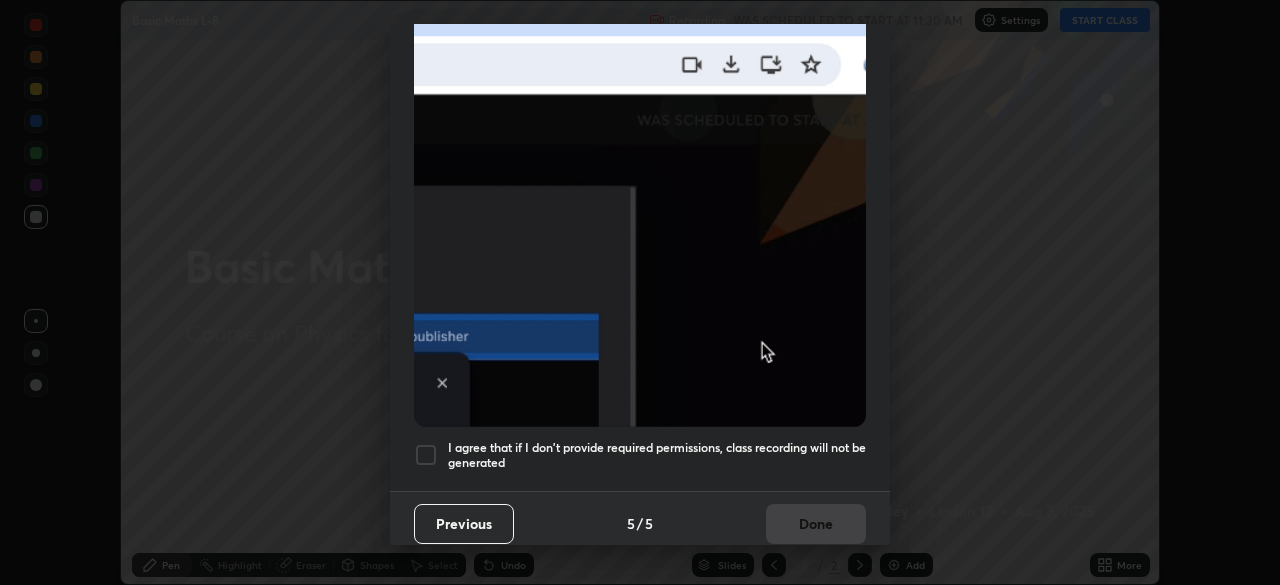 click at bounding box center [426, 455] 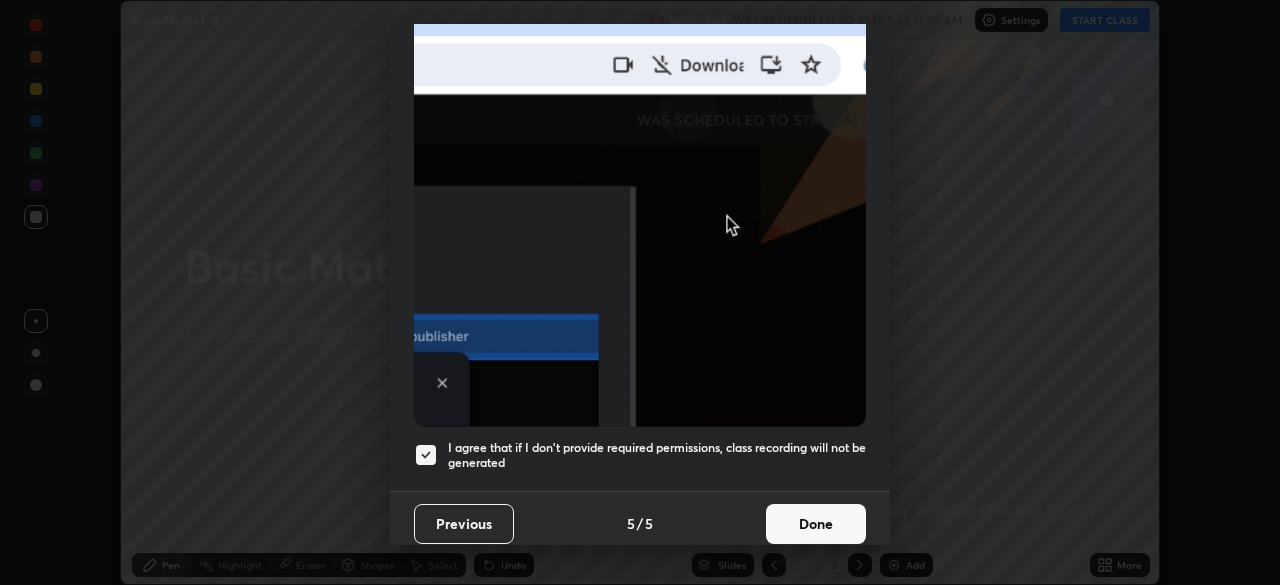 click on "Done" at bounding box center (816, 524) 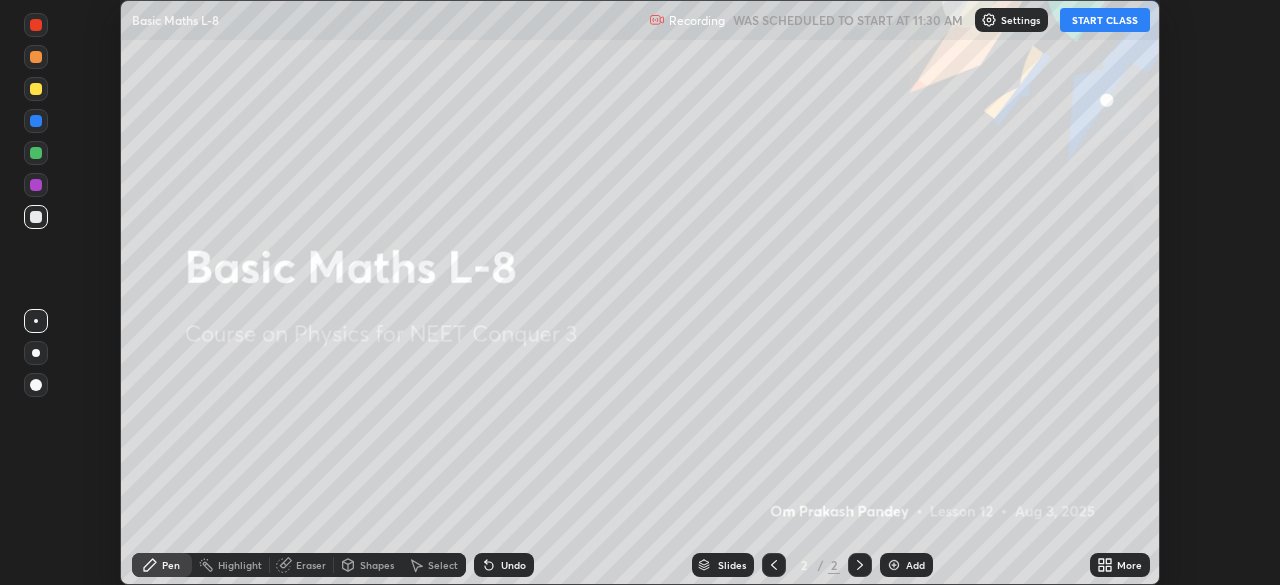 click at bounding box center [894, 565] 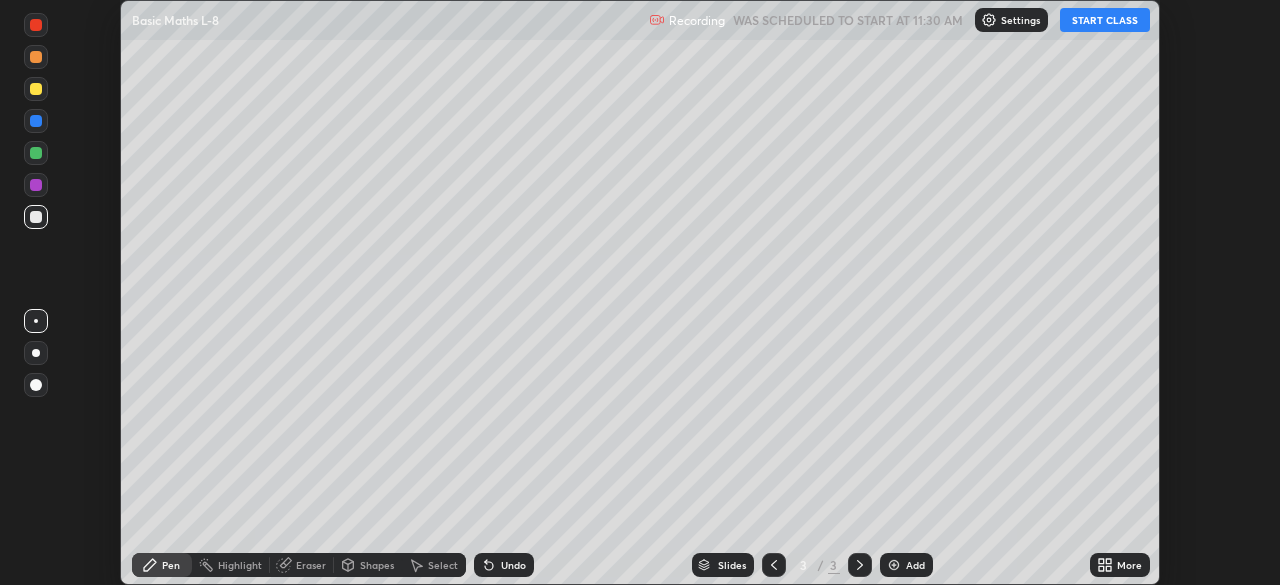 click at bounding box center (36, 89) 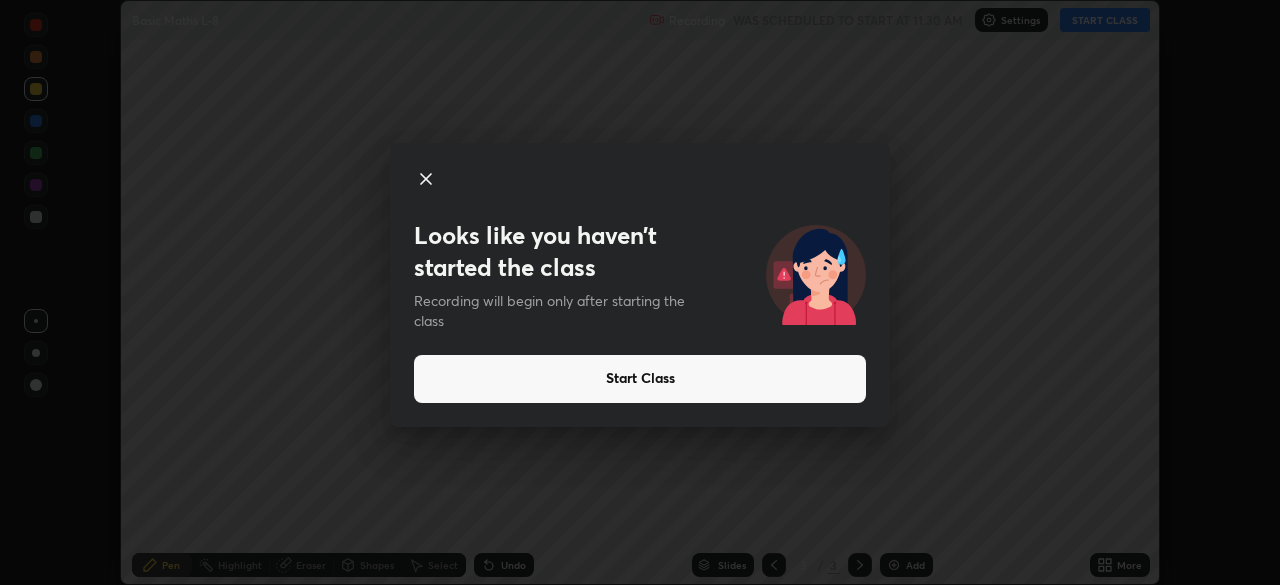 click on "Start Class" at bounding box center [640, 379] 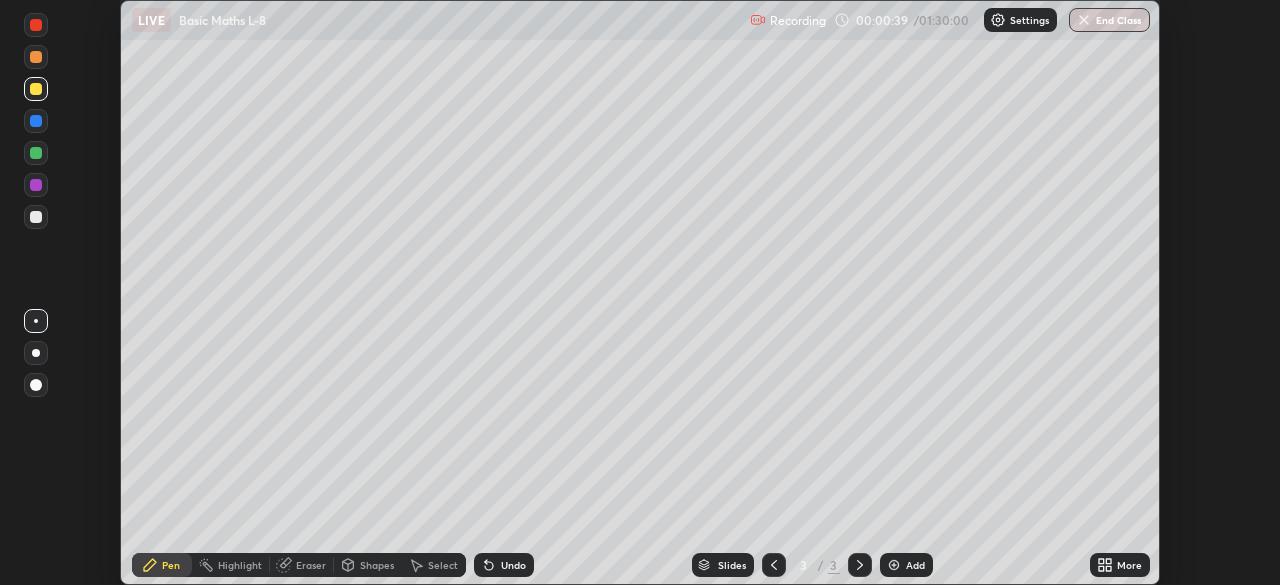 click on "Eraser" at bounding box center [311, 565] 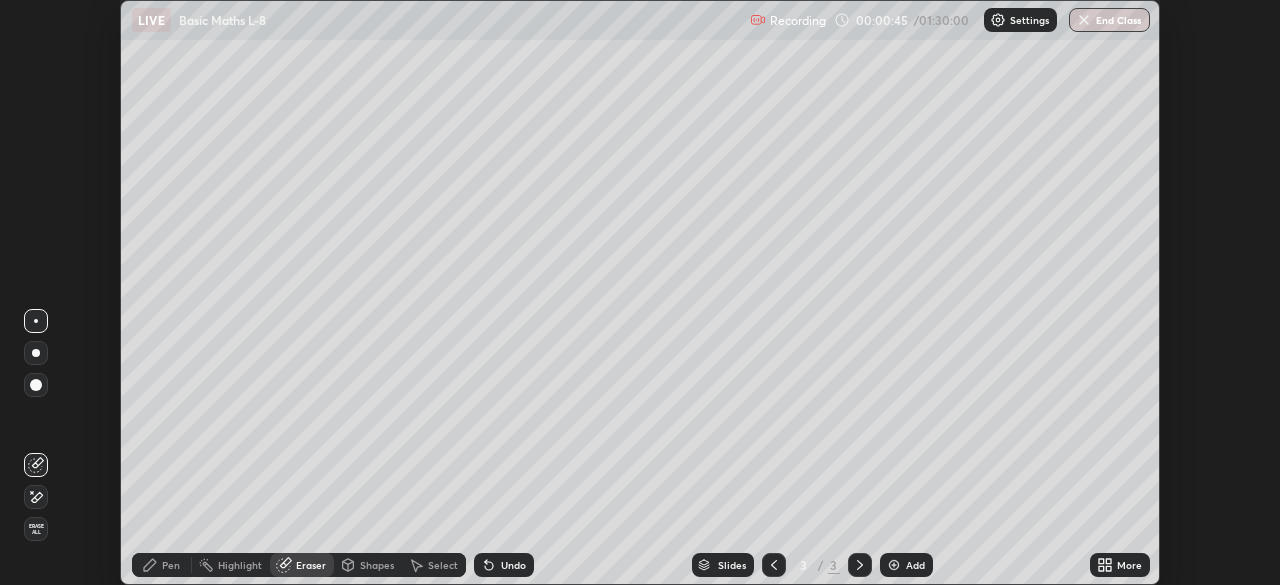 click 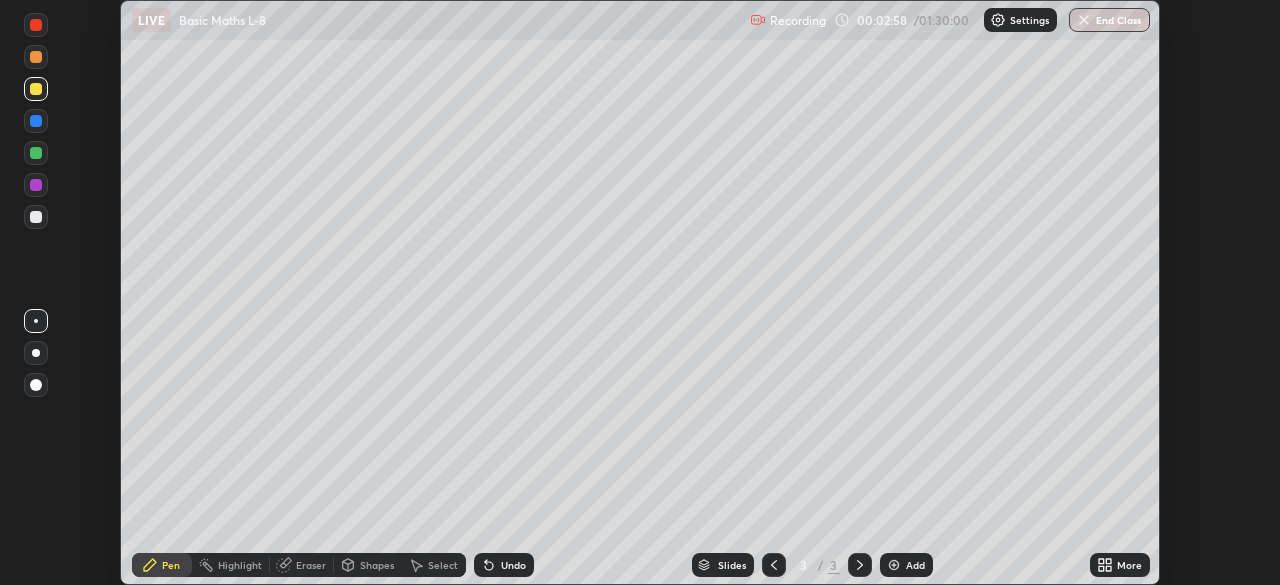 click at bounding box center [36, 217] 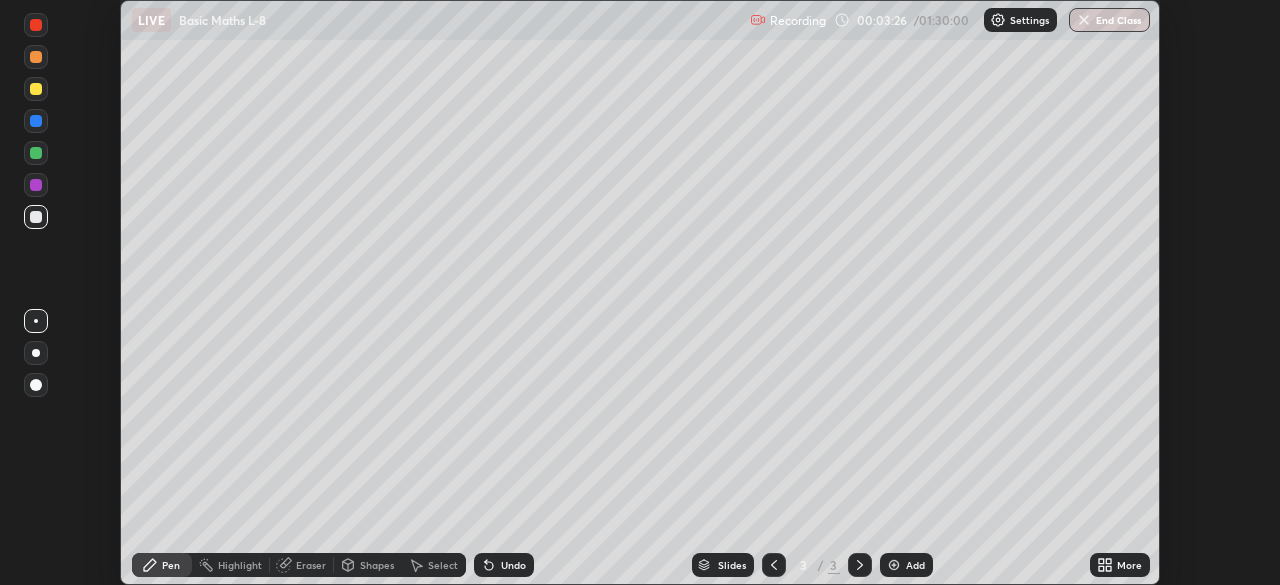 click on "Eraser" at bounding box center [311, 565] 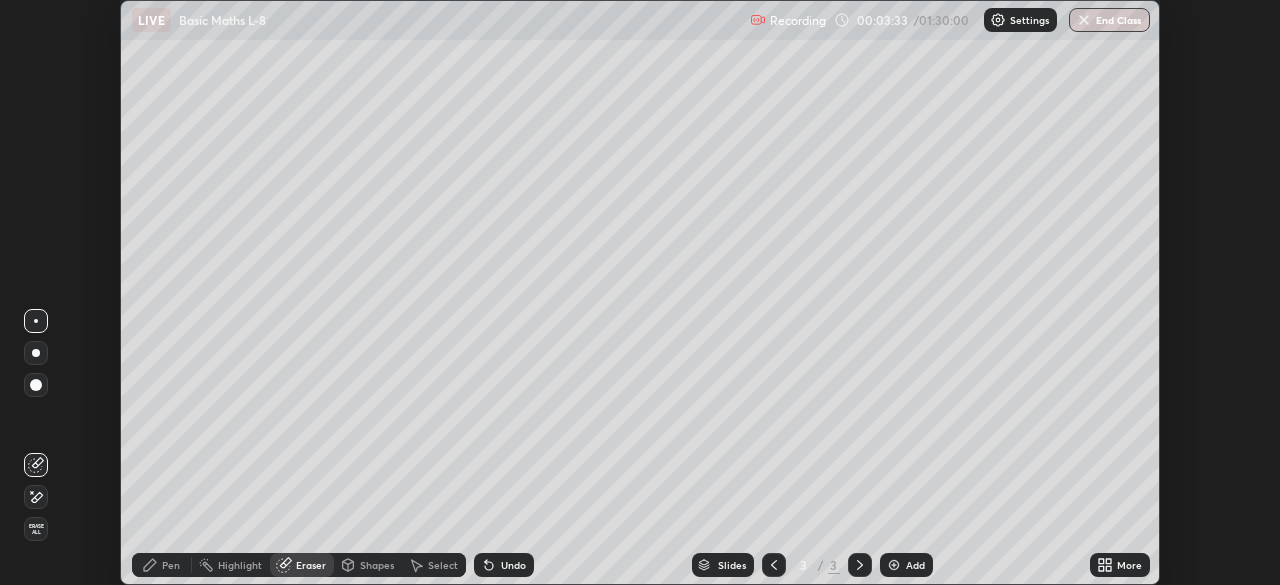 click on "Pen" at bounding box center [162, 565] 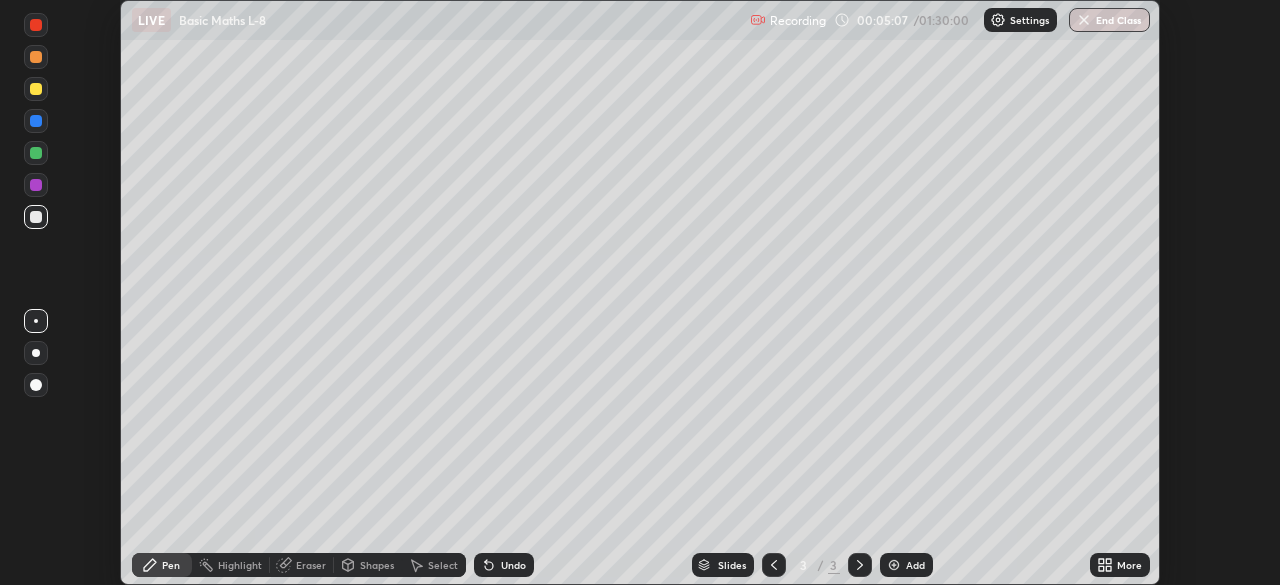 click at bounding box center (36, 89) 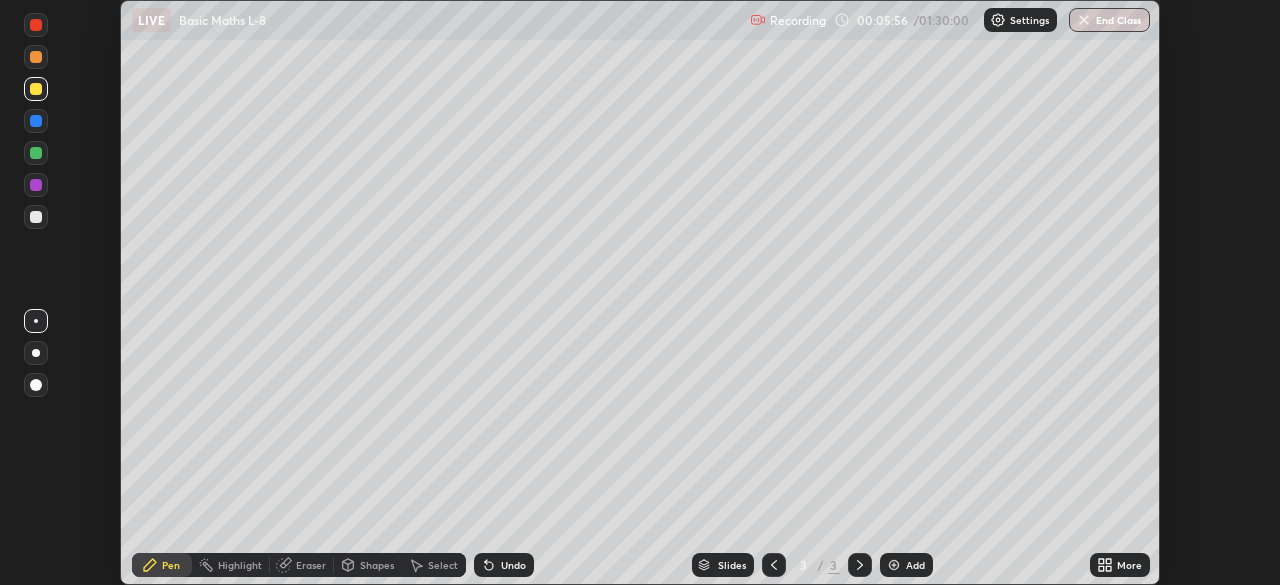 click on "Eraser" at bounding box center (311, 565) 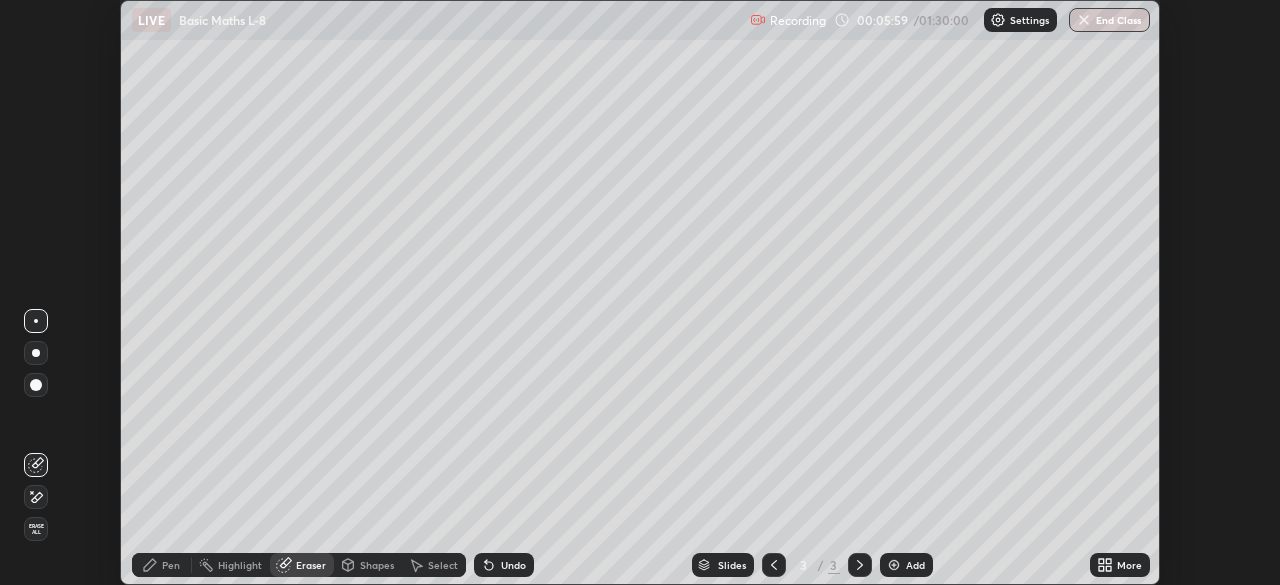 click on "Pen" at bounding box center [162, 565] 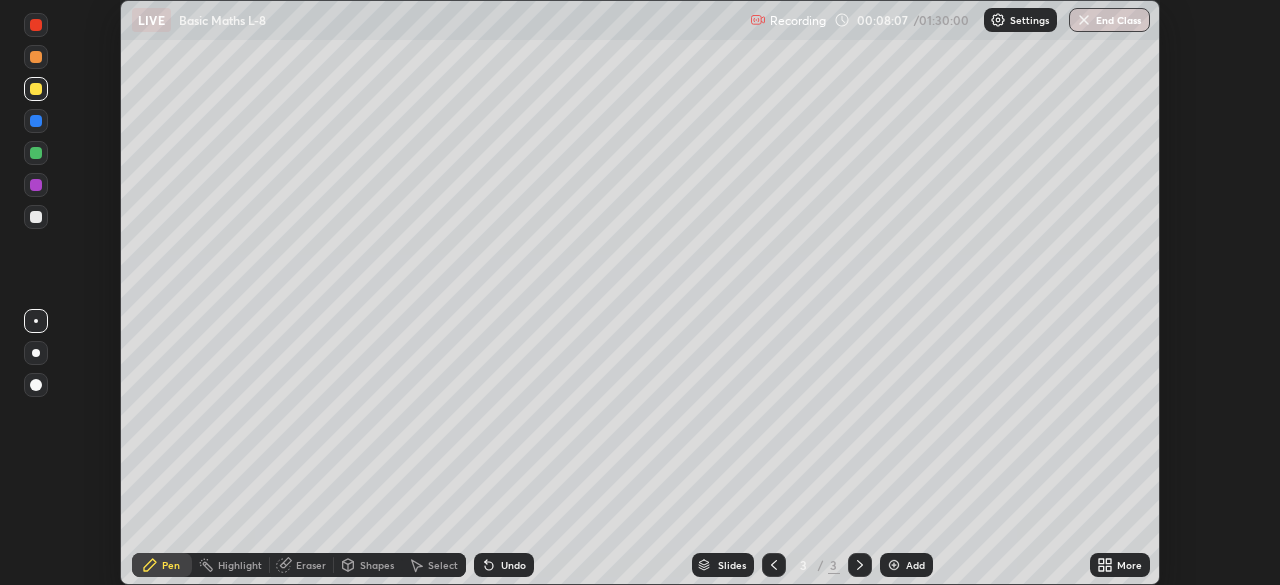 click at bounding box center (36, 153) 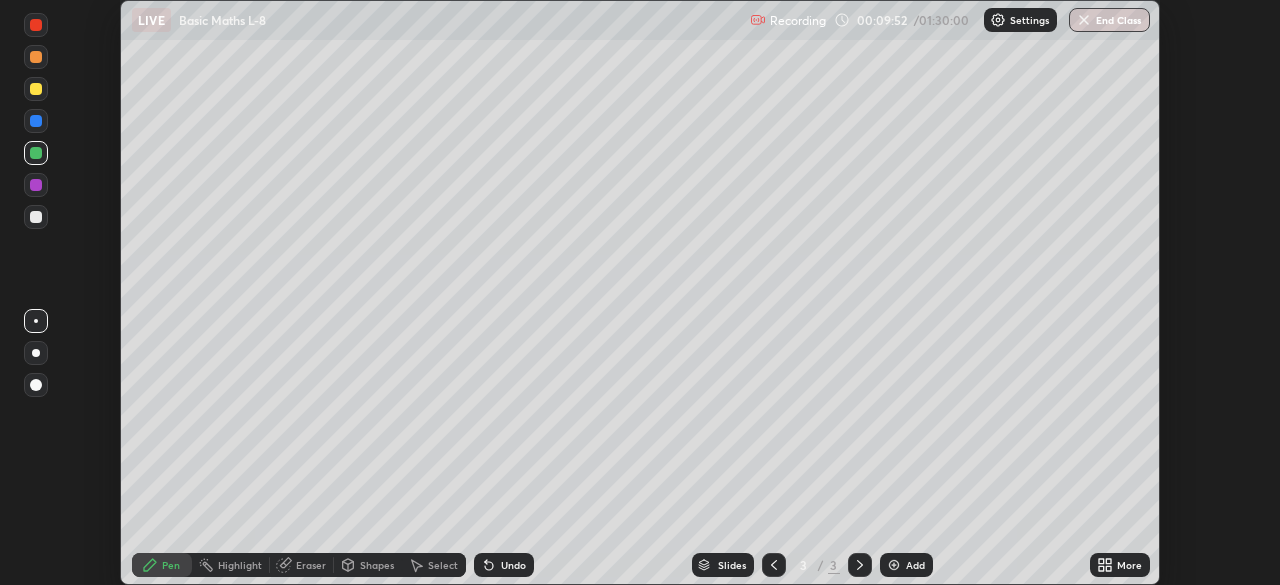 click at bounding box center [36, 217] 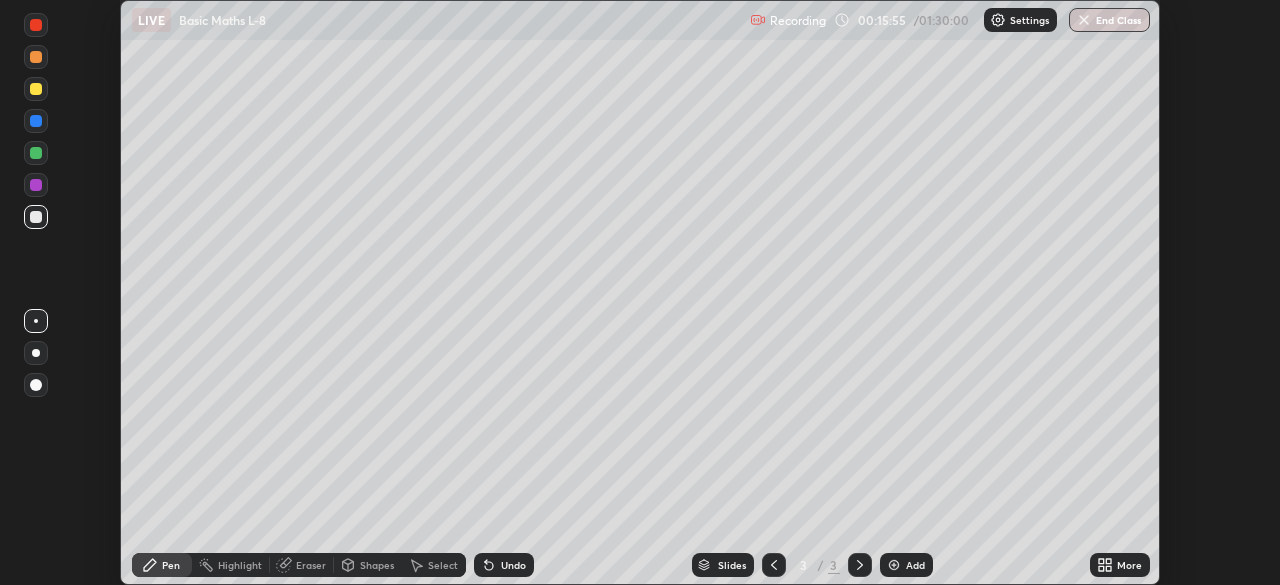click at bounding box center (894, 565) 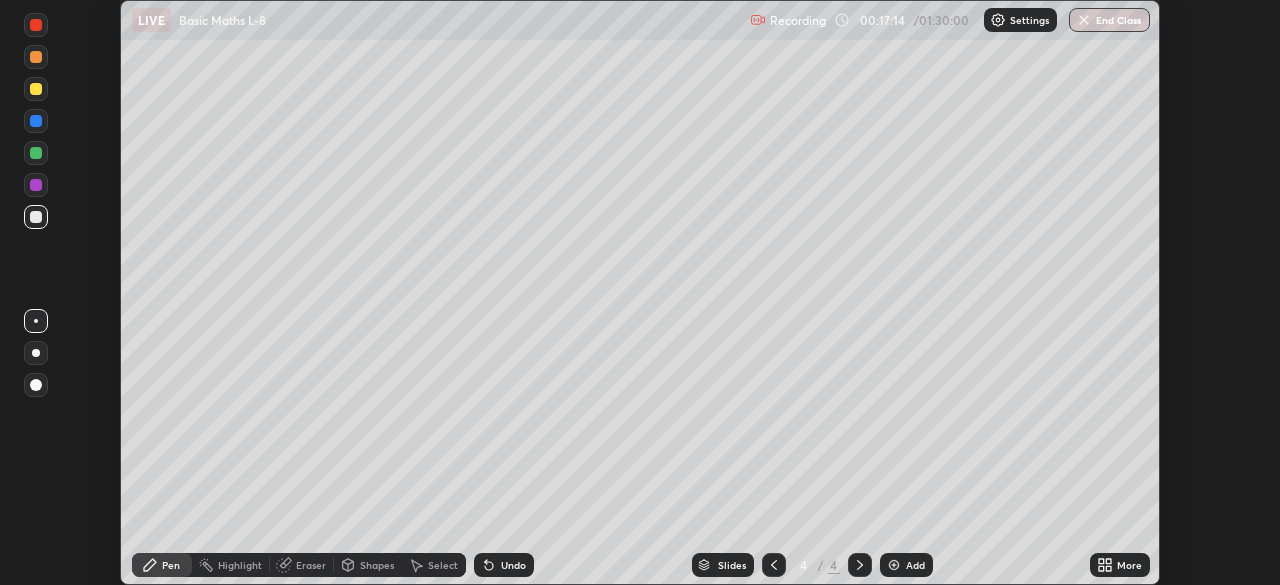 click on "Eraser" at bounding box center [311, 565] 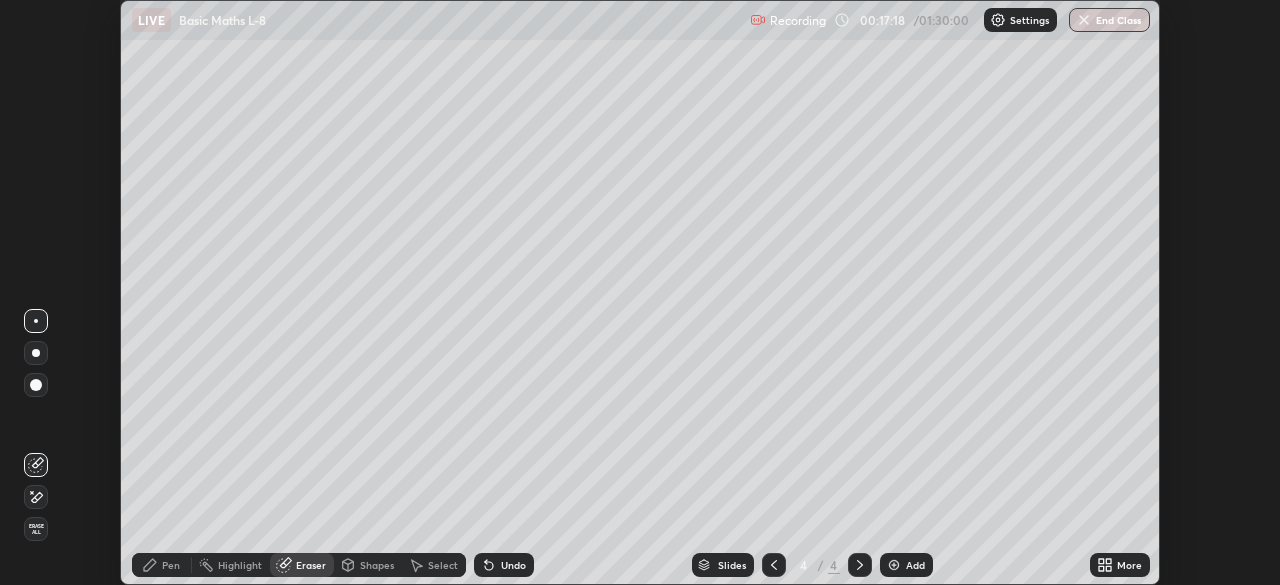 click on "Pen" at bounding box center [171, 565] 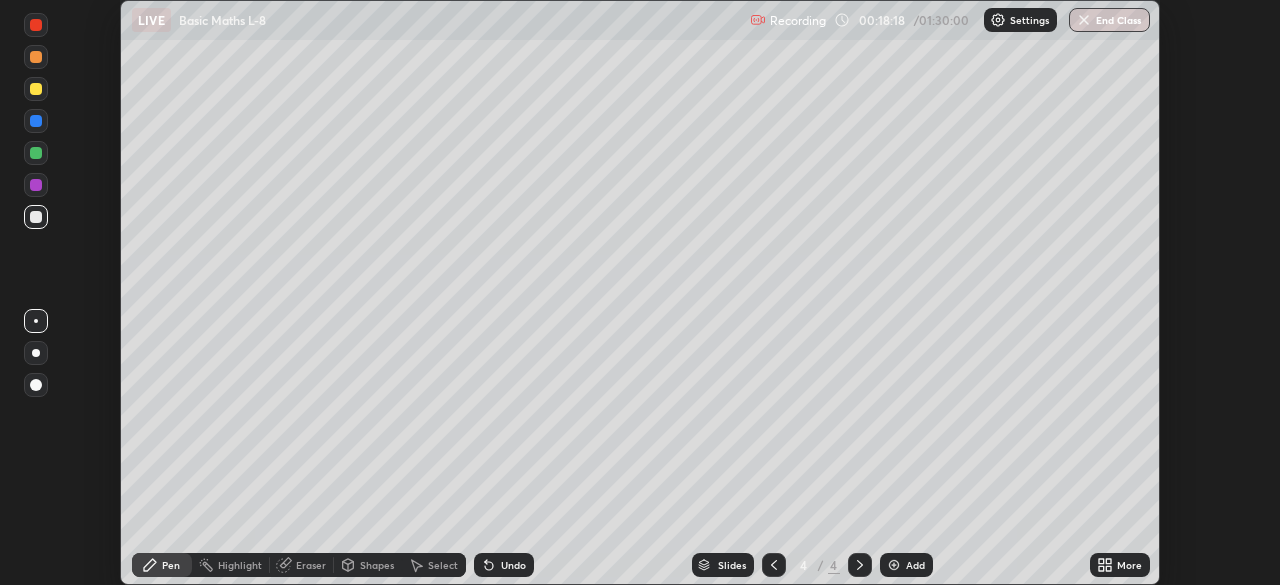 click on "Eraser" at bounding box center [311, 565] 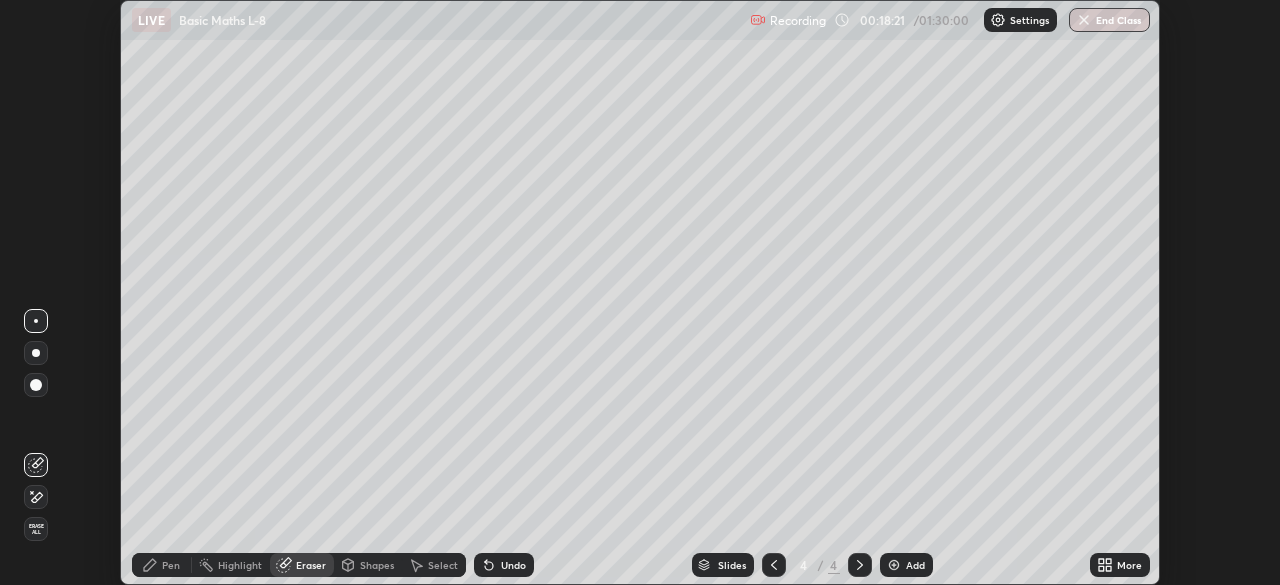 click on "Pen" at bounding box center (171, 565) 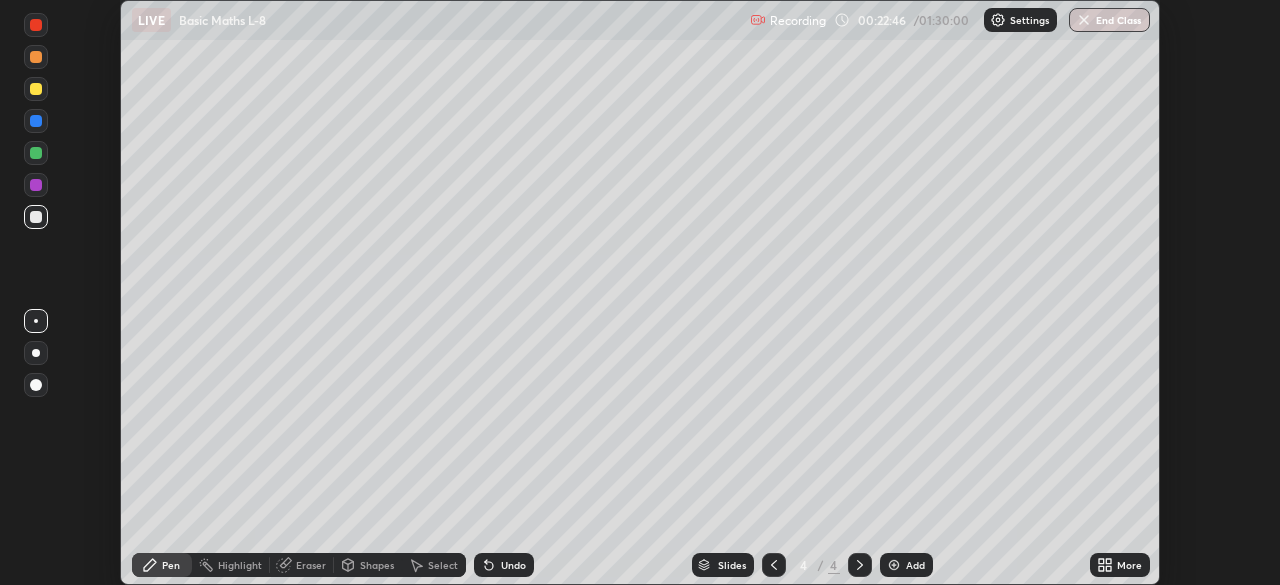 click on "Add" at bounding box center [915, 565] 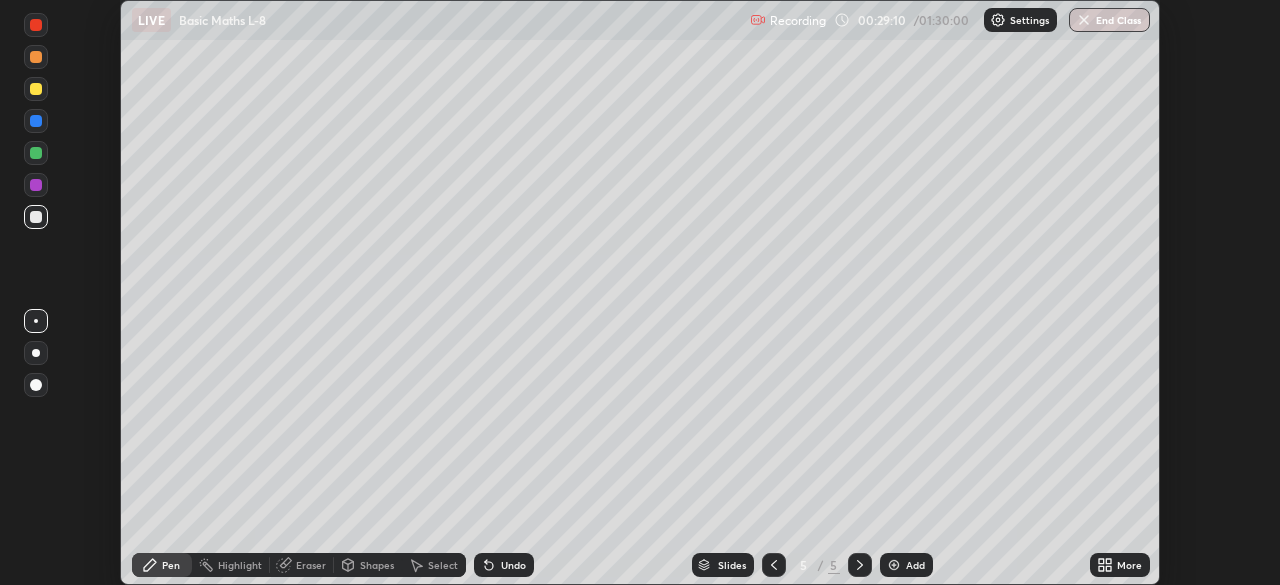 click at bounding box center (894, 565) 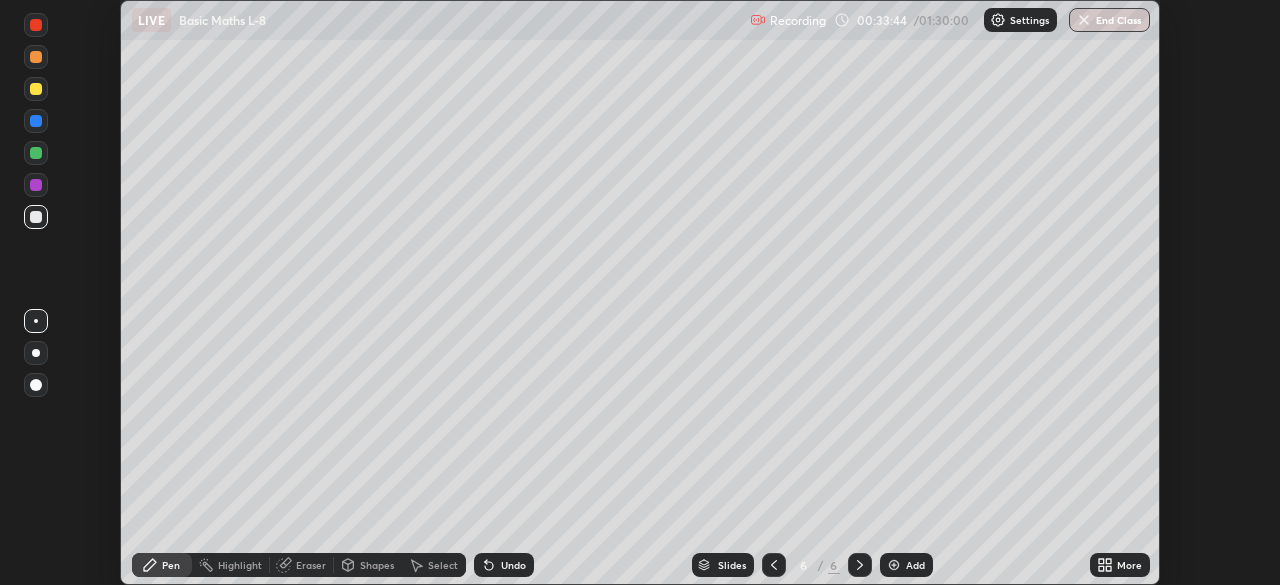 click on "Eraser" at bounding box center [311, 565] 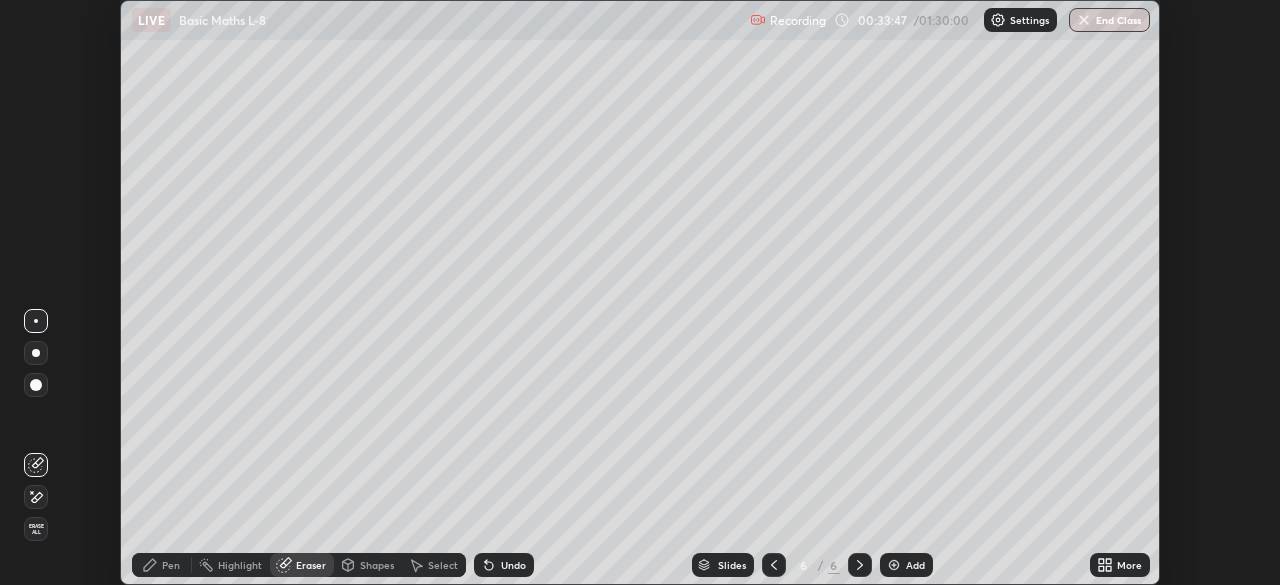 click on "Pen" at bounding box center (171, 565) 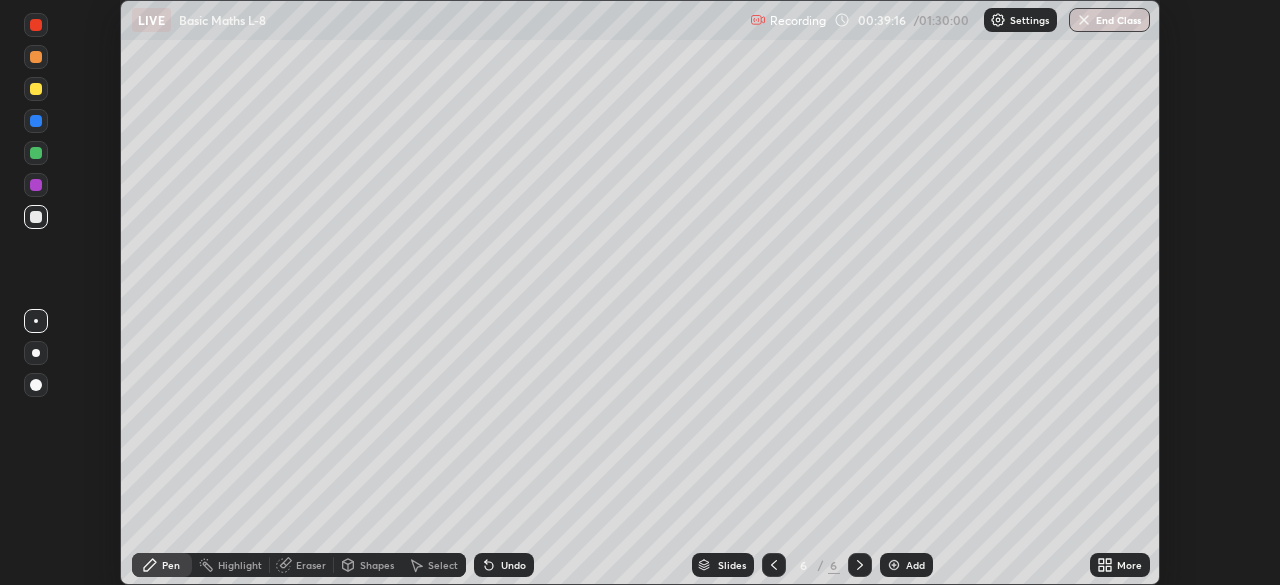 click at bounding box center [894, 565] 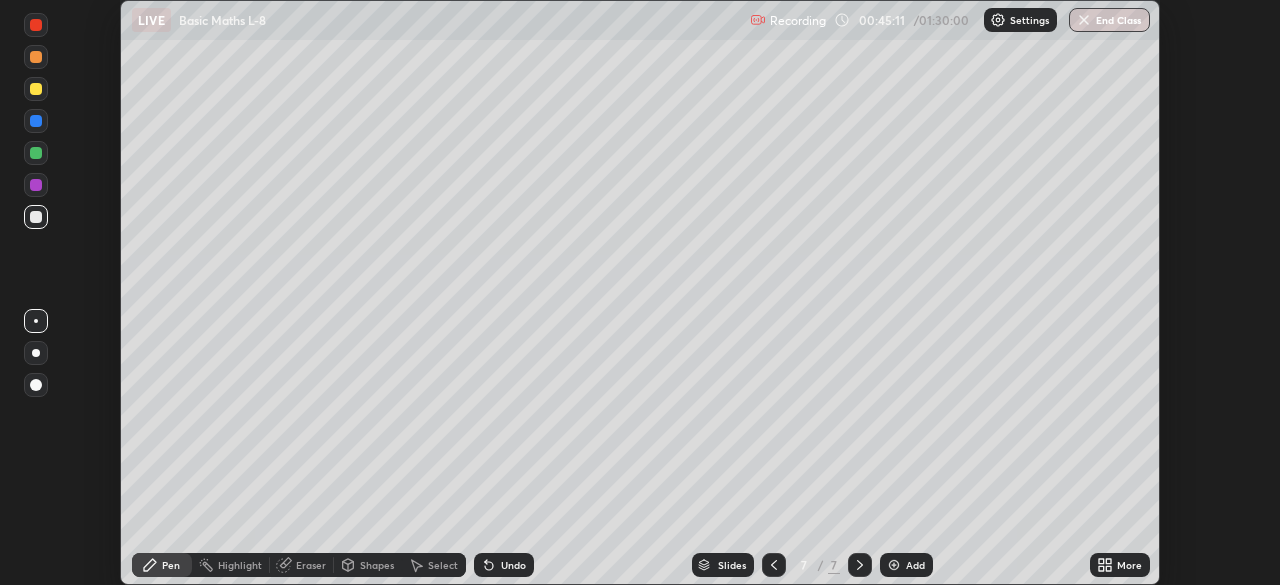 click at bounding box center (894, 565) 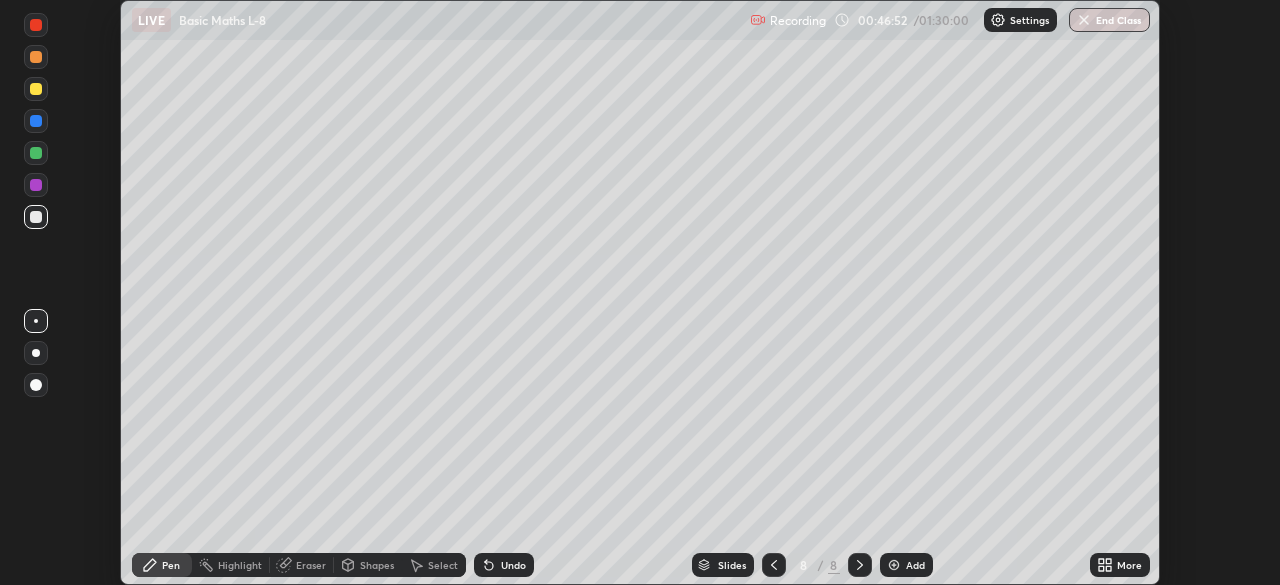 click at bounding box center (894, 565) 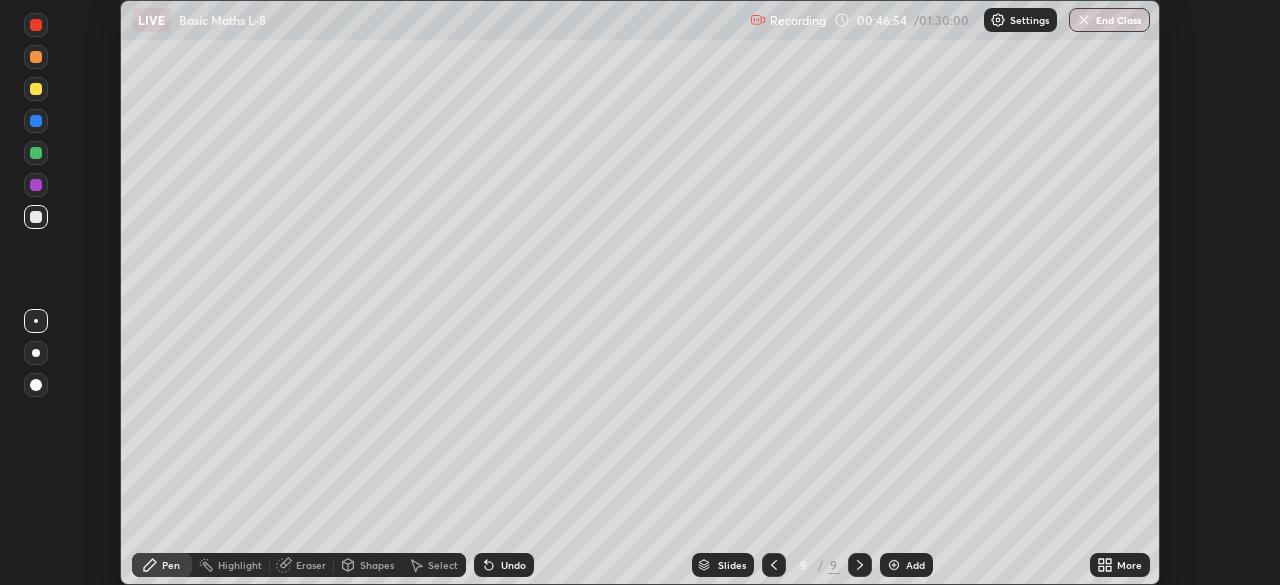 click at bounding box center (36, 89) 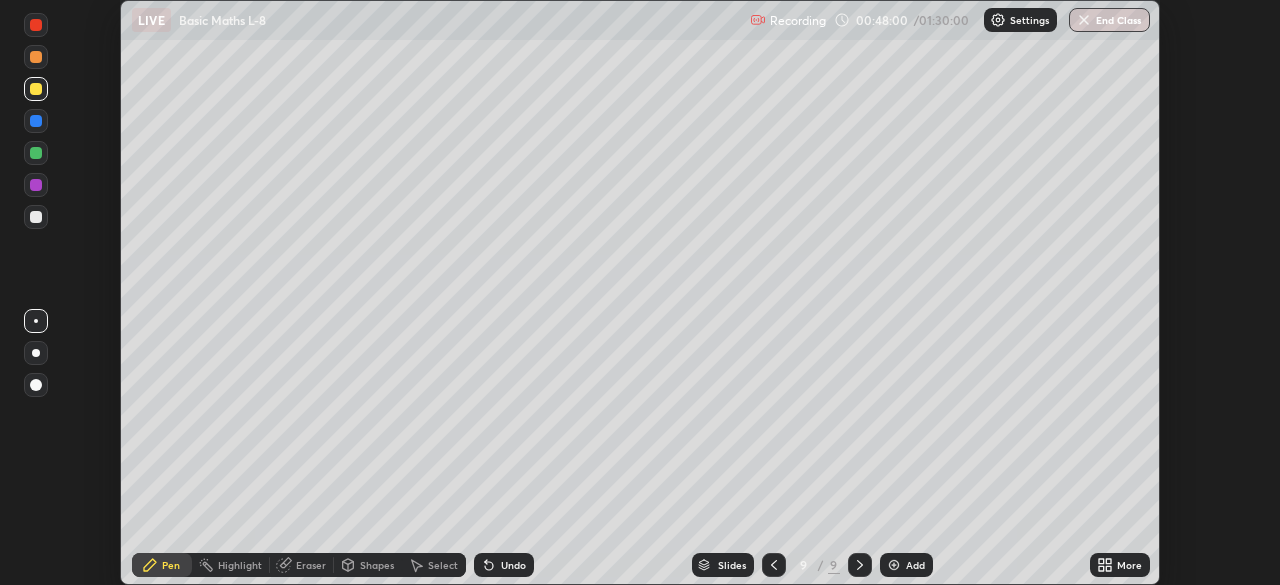 click at bounding box center [36, 217] 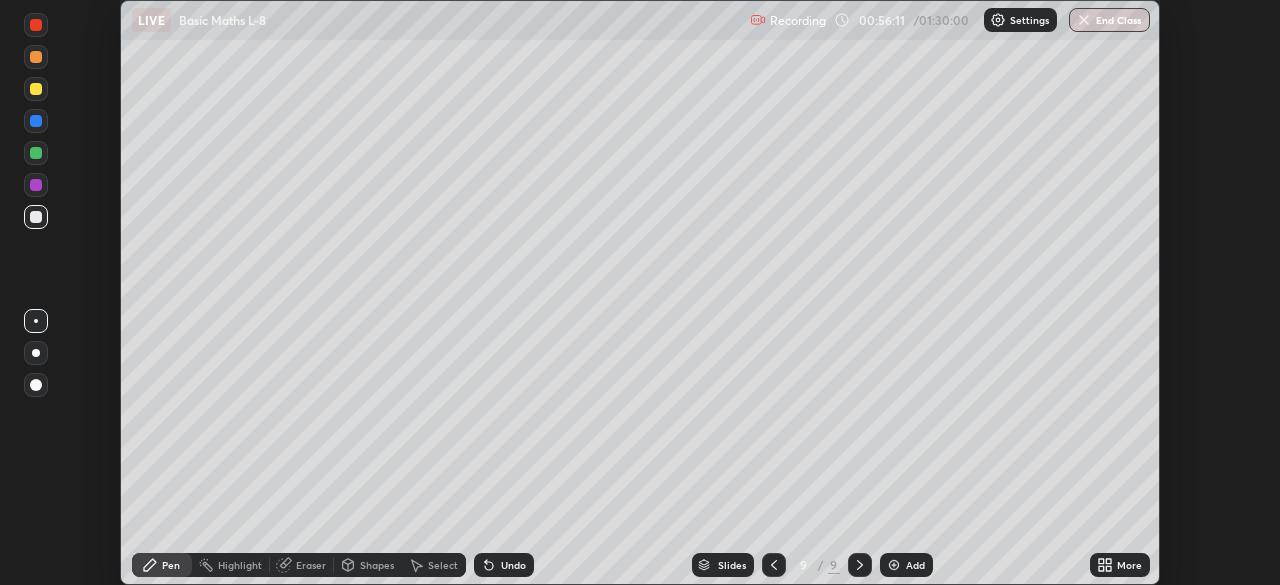 click at bounding box center (894, 565) 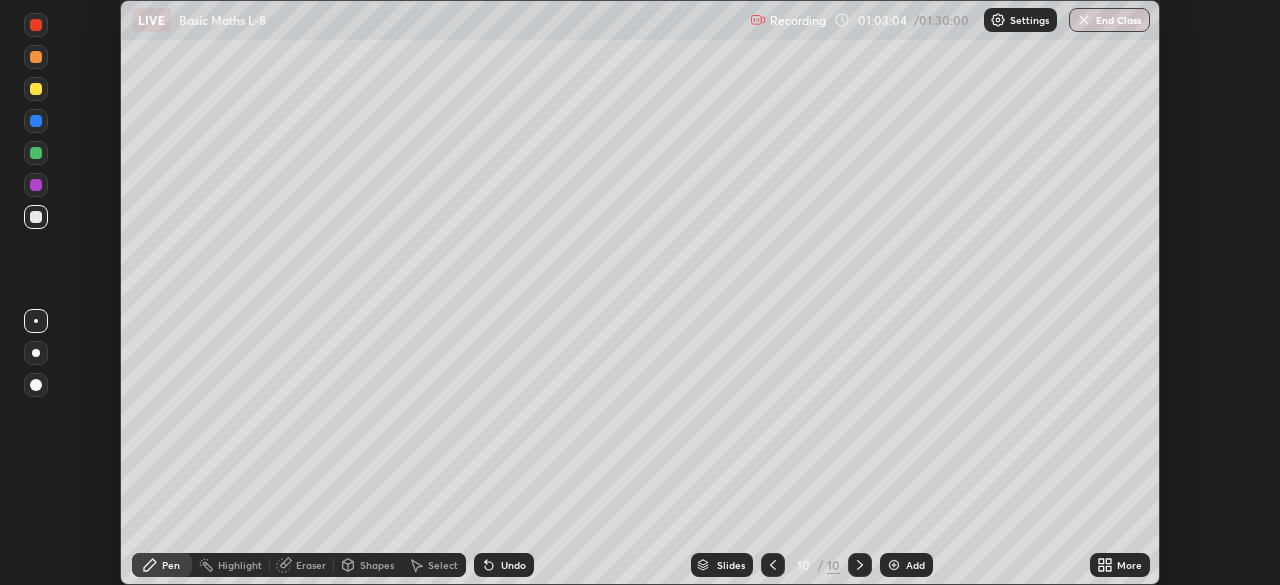 click at bounding box center (894, 565) 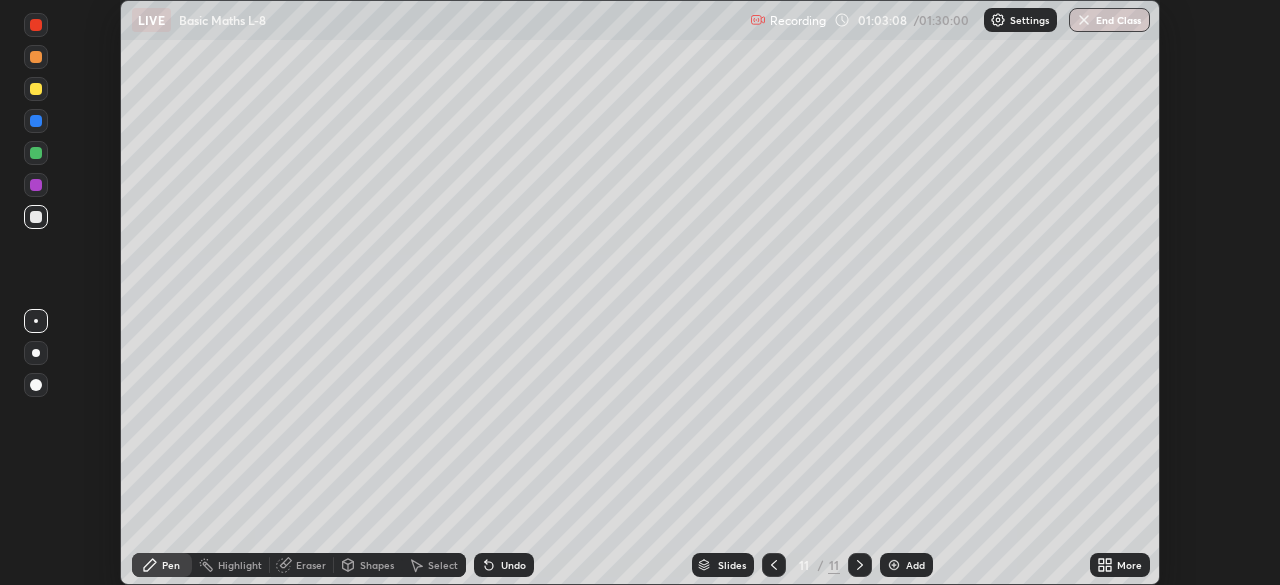 click at bounding box center [36, 89] 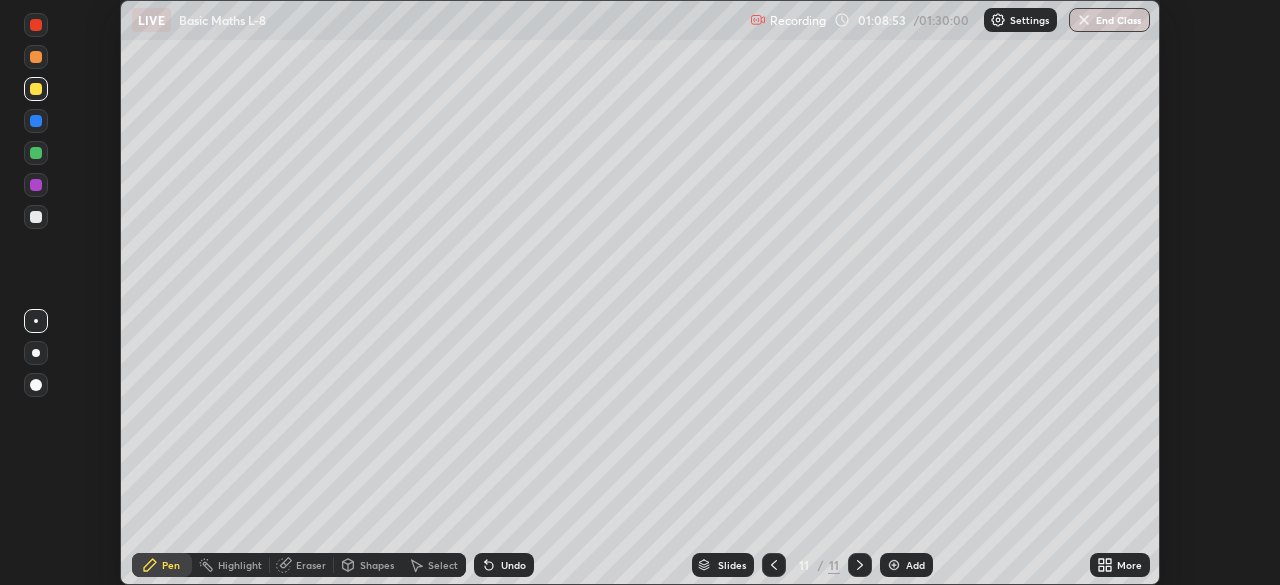 click 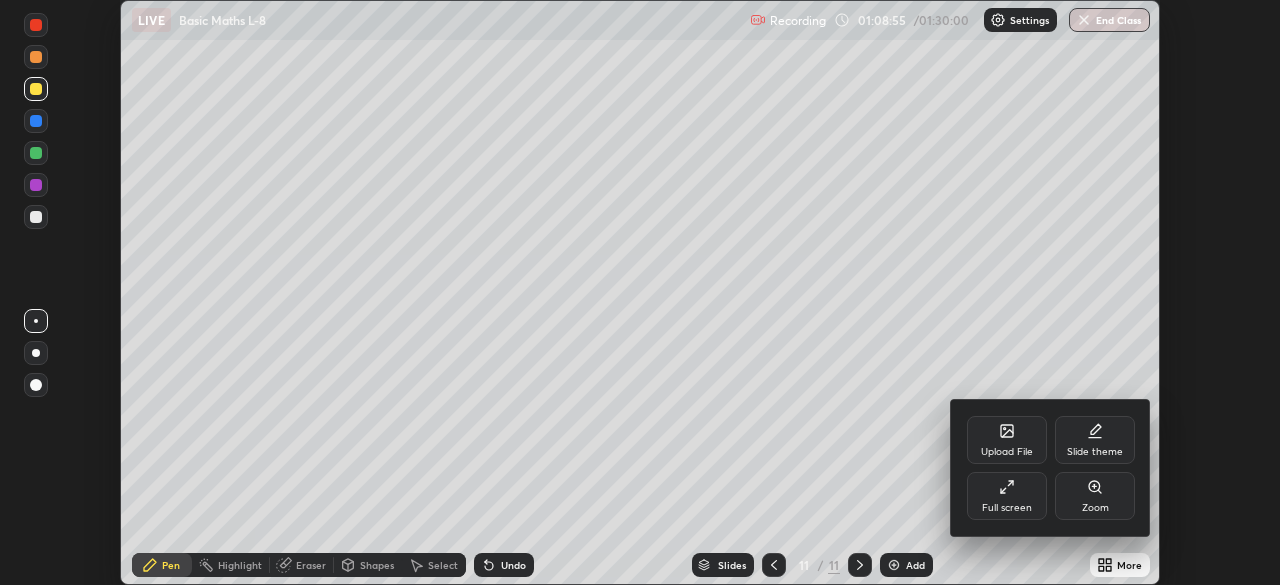 click on "Full screen" at bounding box center (1007, 496) 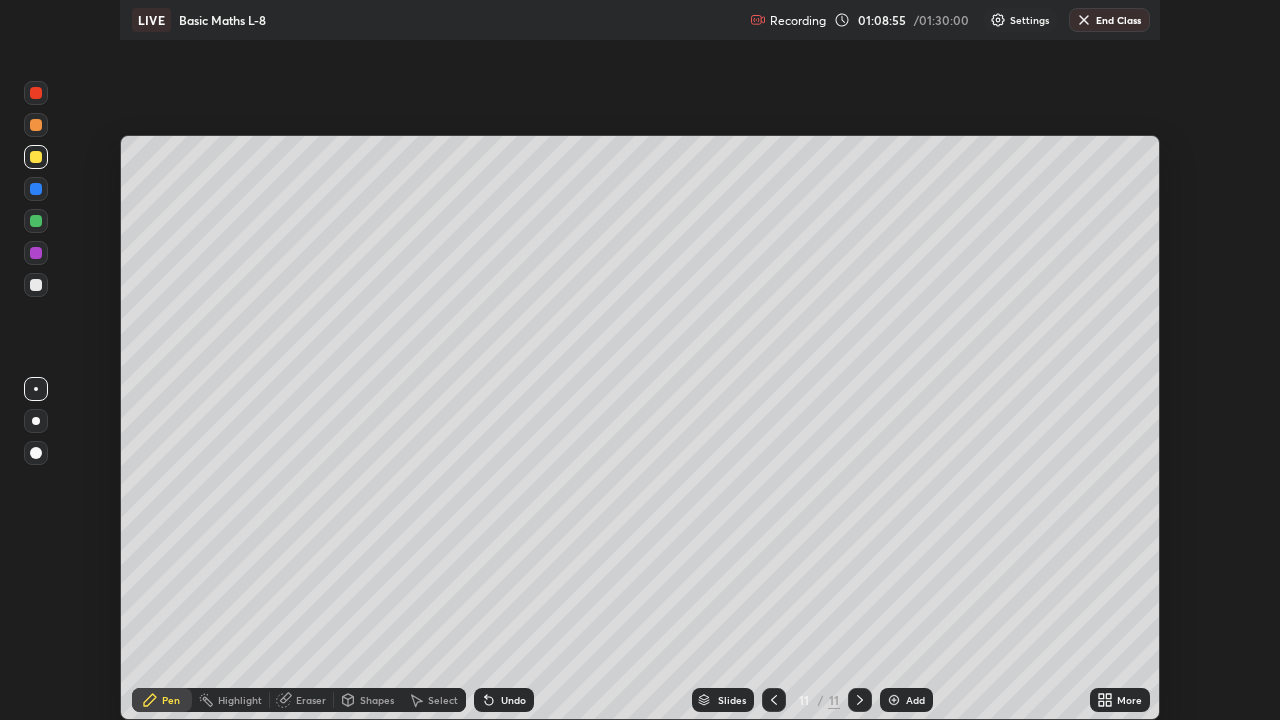 scroll, scrollTop: 99280, scrollLeft: 98720, axis: both 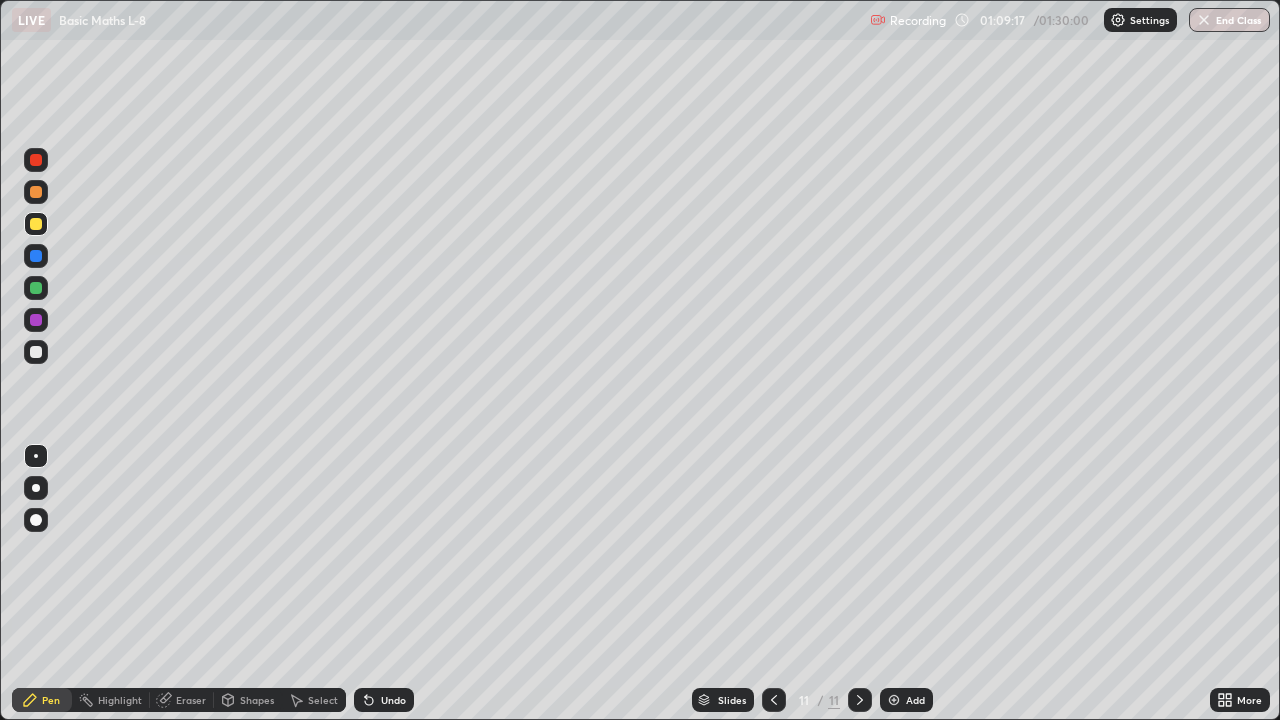 click on "Eraser" at bounding box center [191, 700] 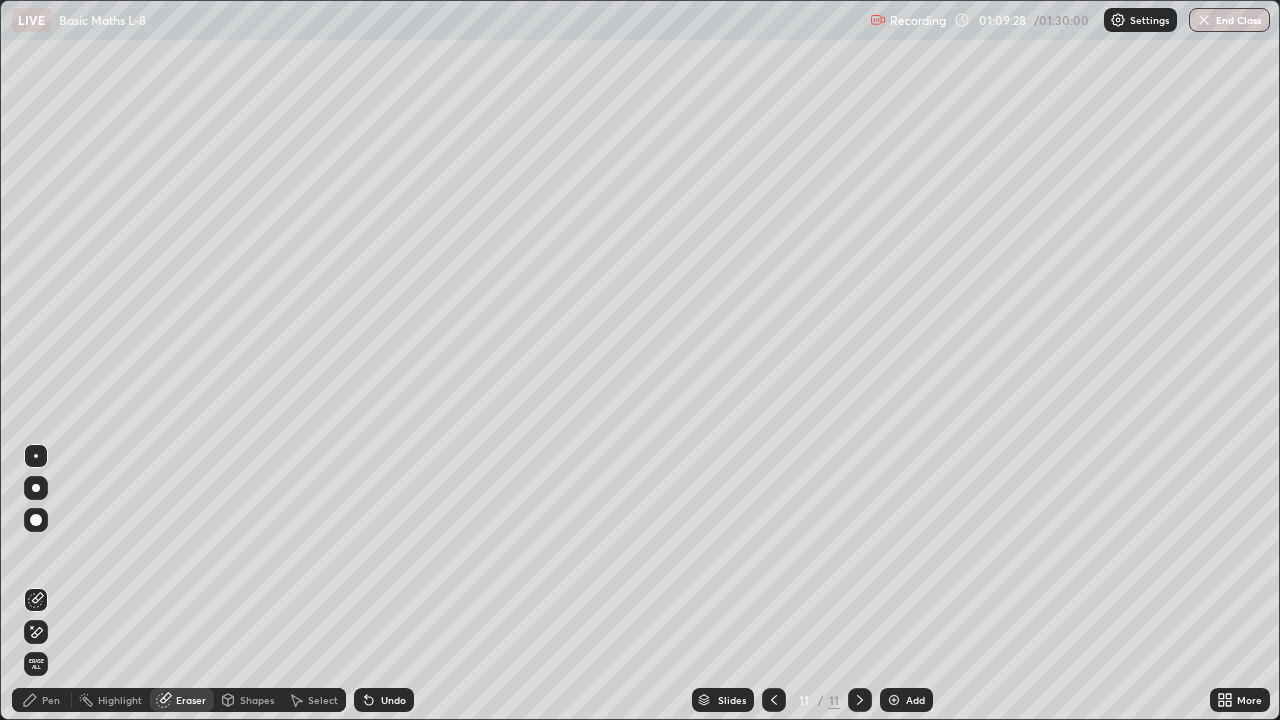 click on "Pen" at bounding box center (42, 700) 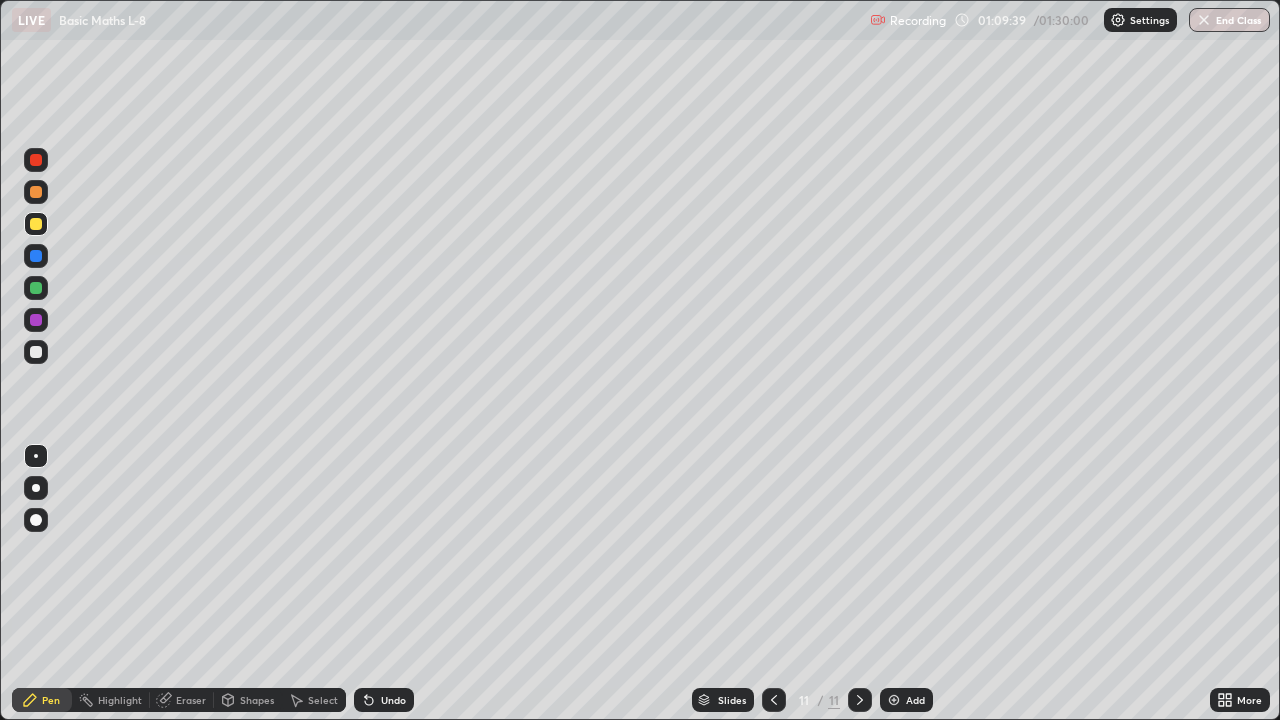 click at bounding box center (36, 352) 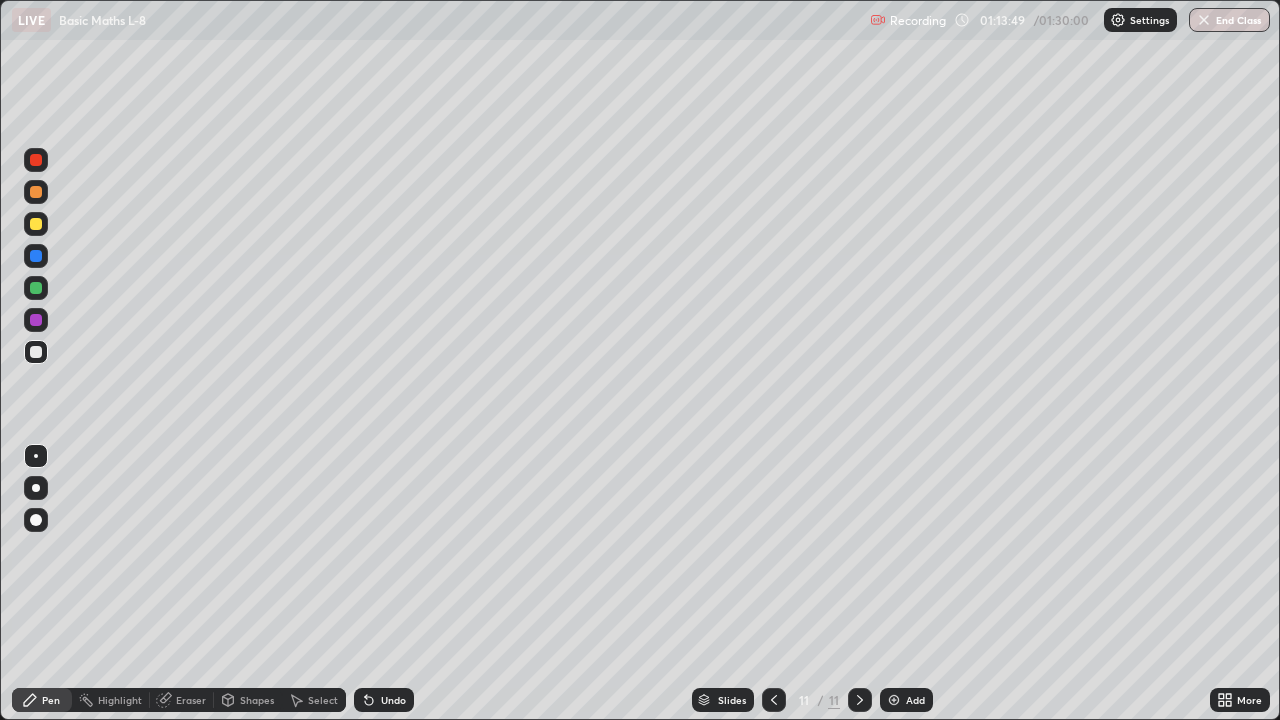 click at bounding box center (36, 224) 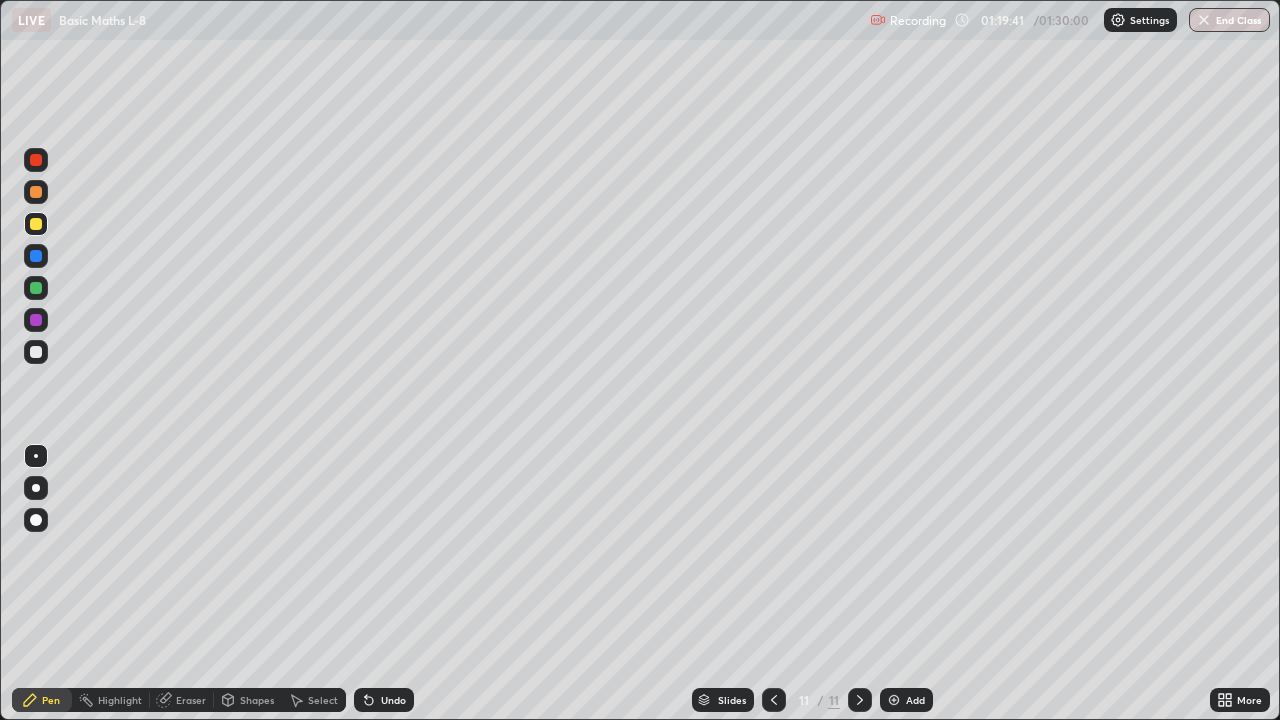 click at bounding box center (894, 700) 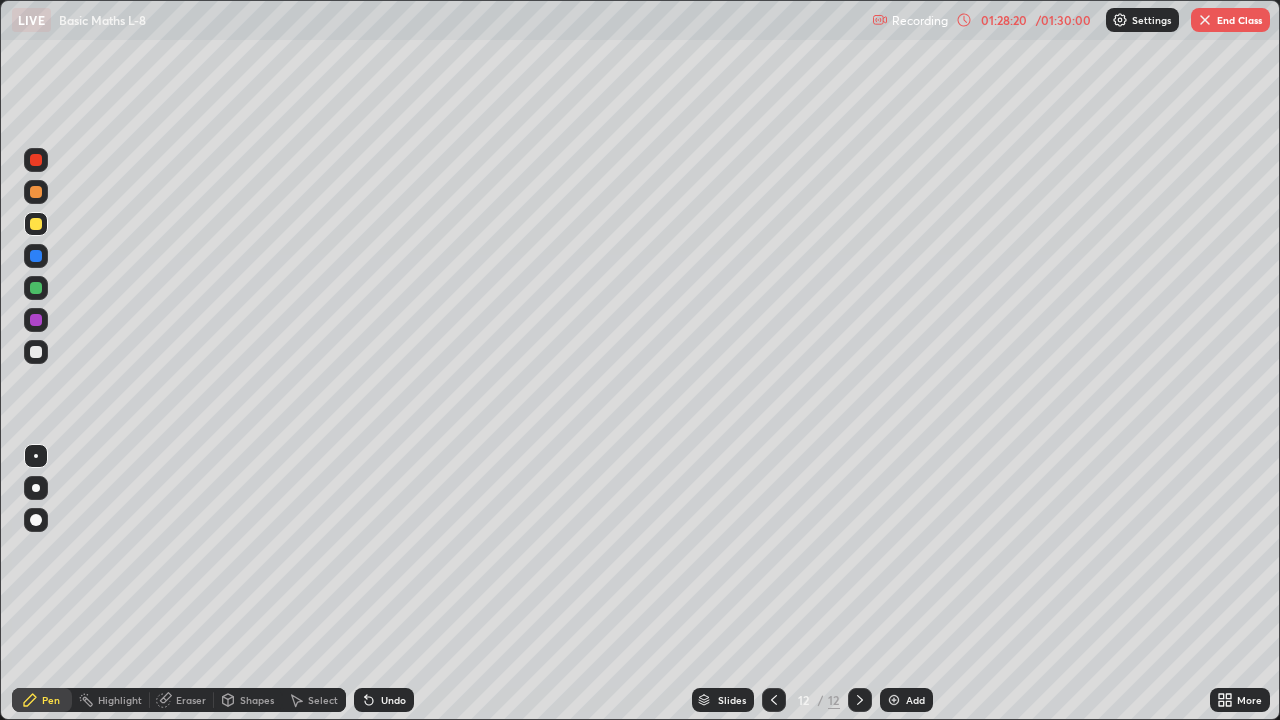 click at bounding box center (894, 700) 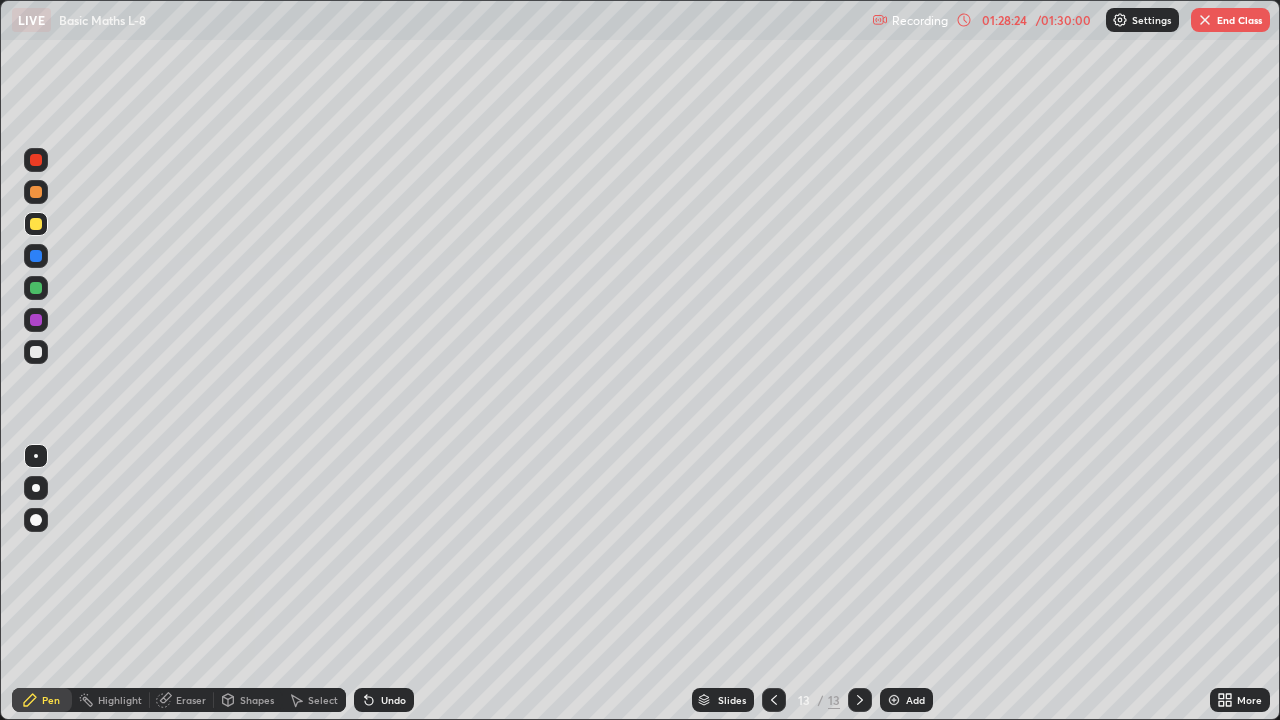 click at bounding box center [36, 288] 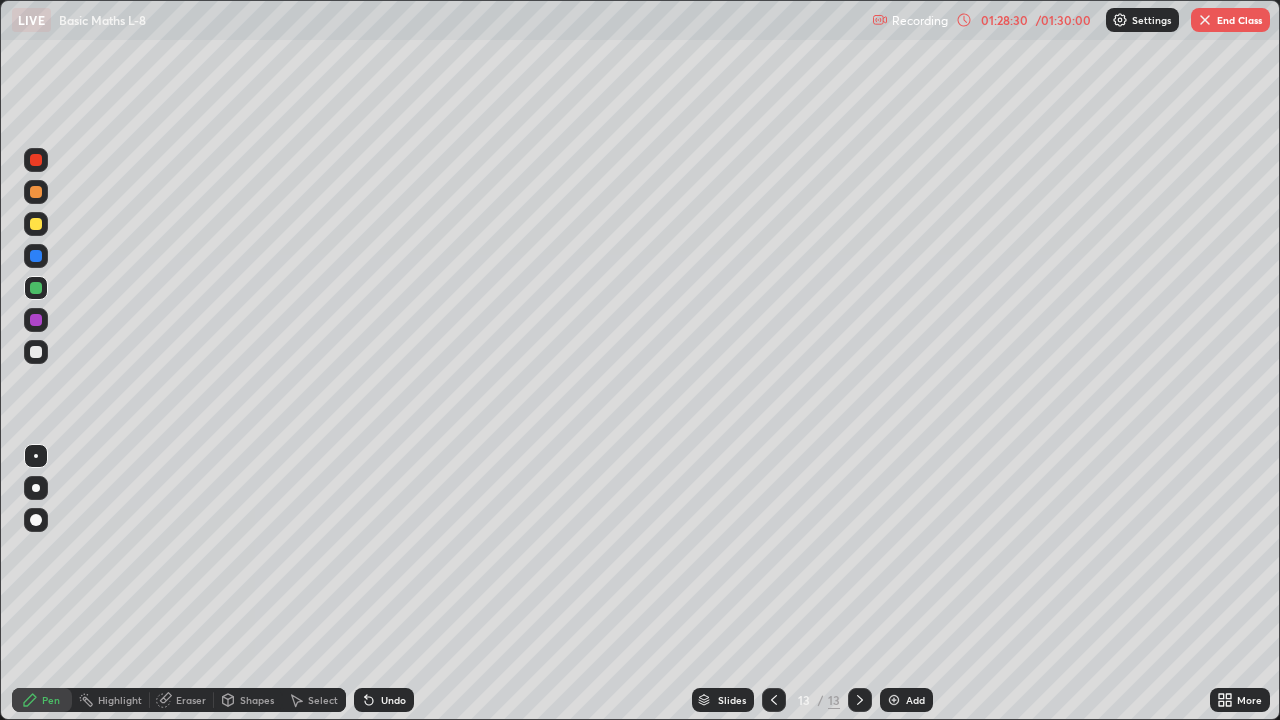 click at bounding box center (36, 224) 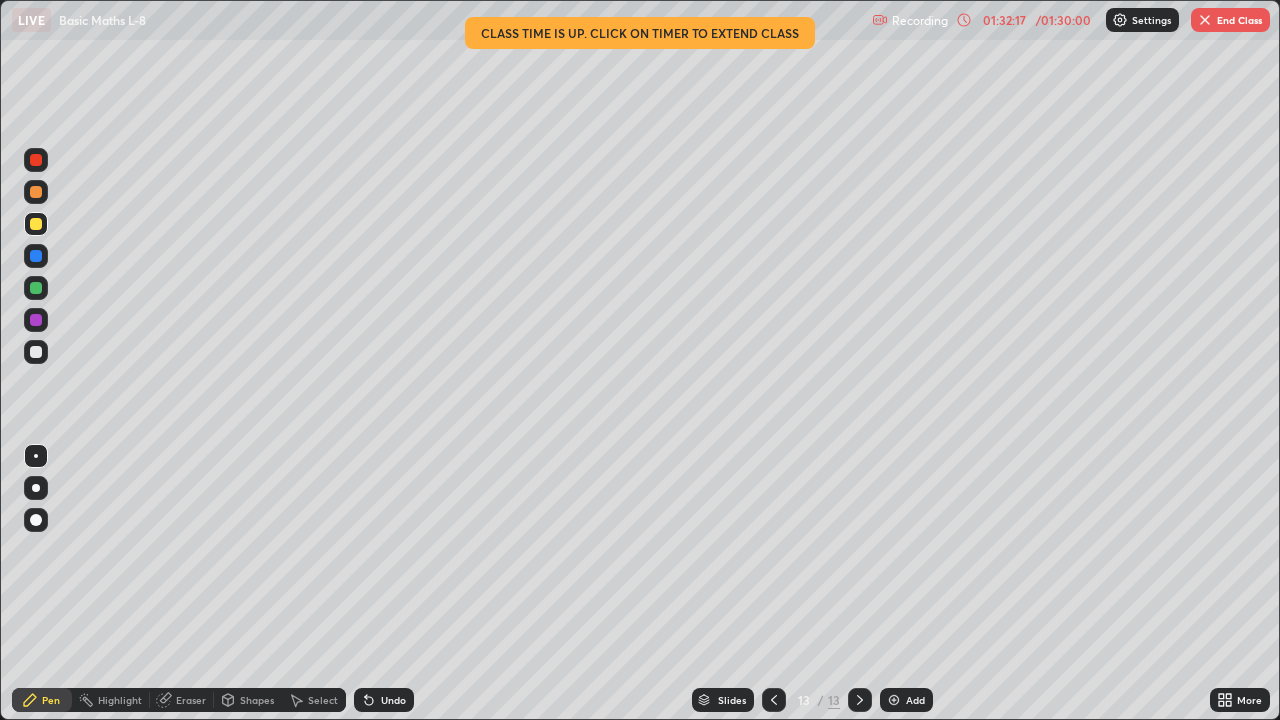 click at bounding box center [894, 700] 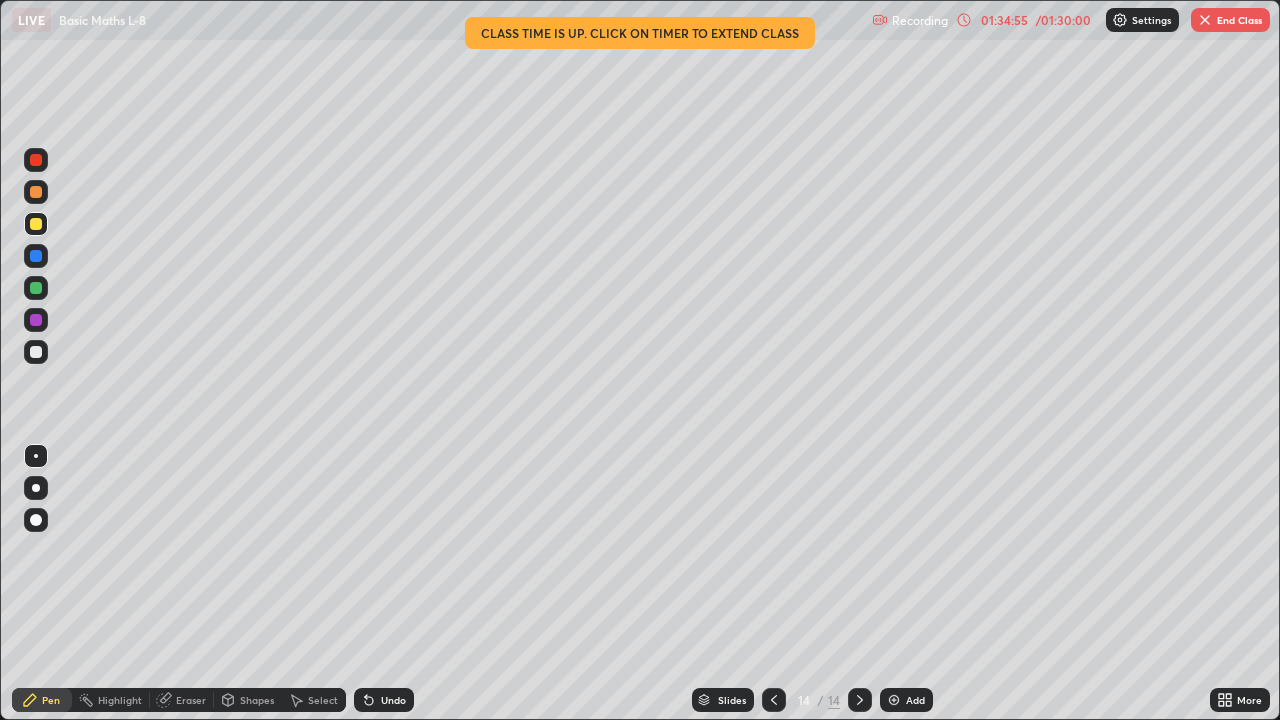 click 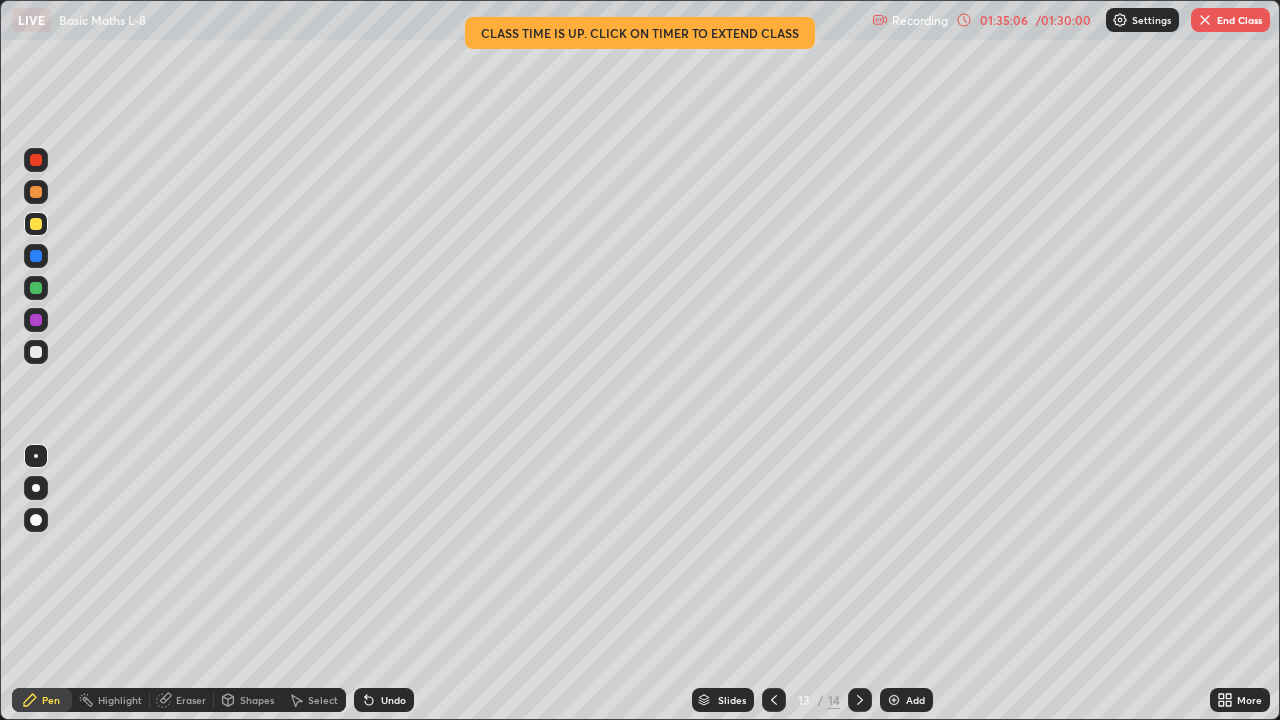 click 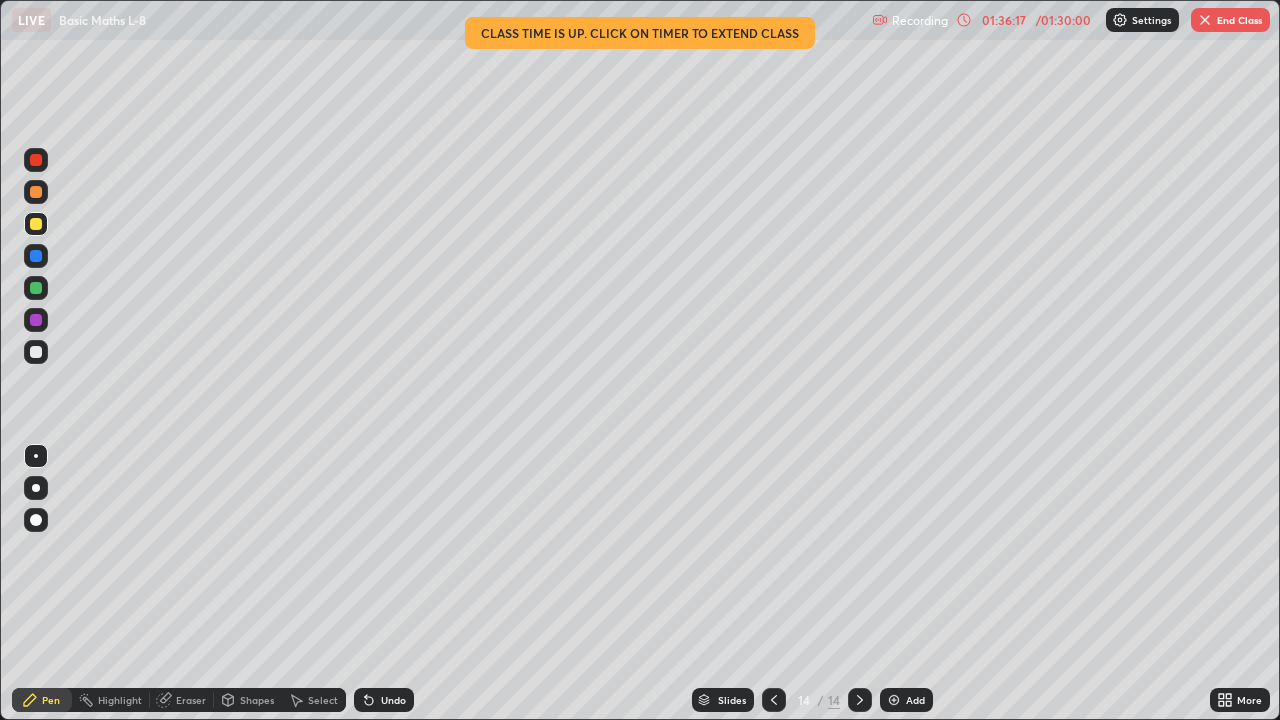 click on "End Class" at bounding box center [1230, 20] 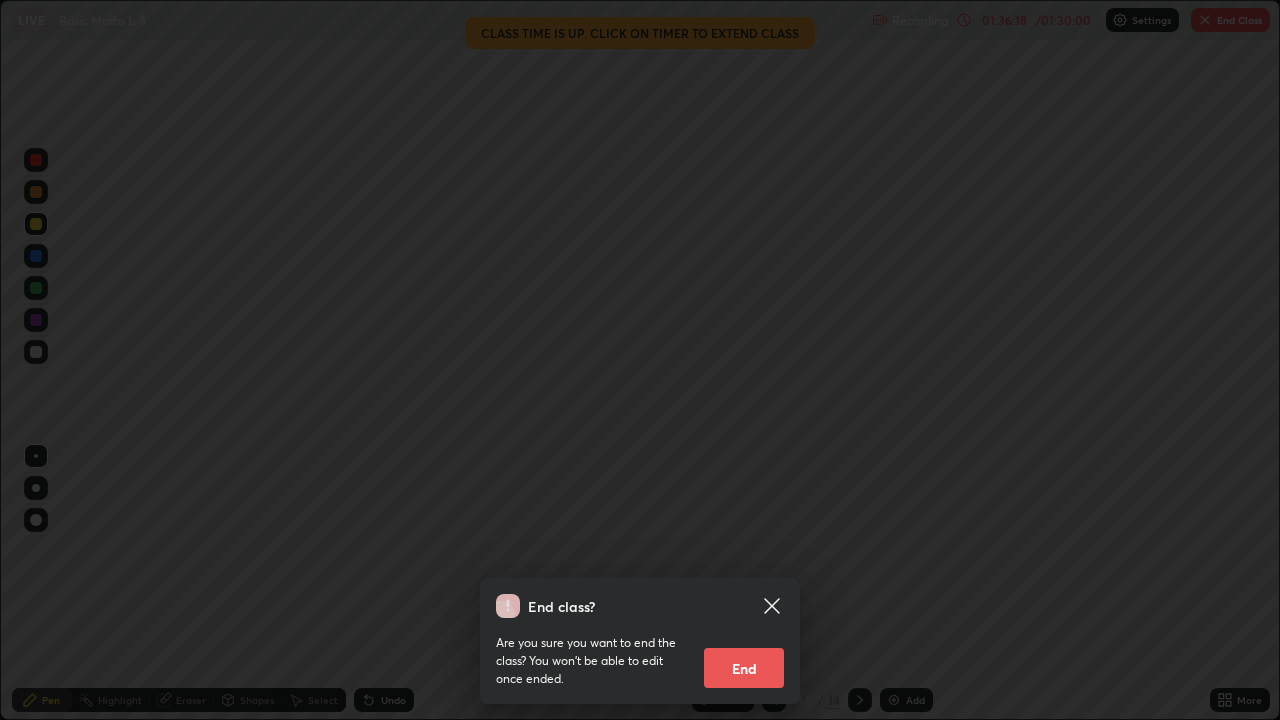 click on "End" at bounding box center (744, 668) 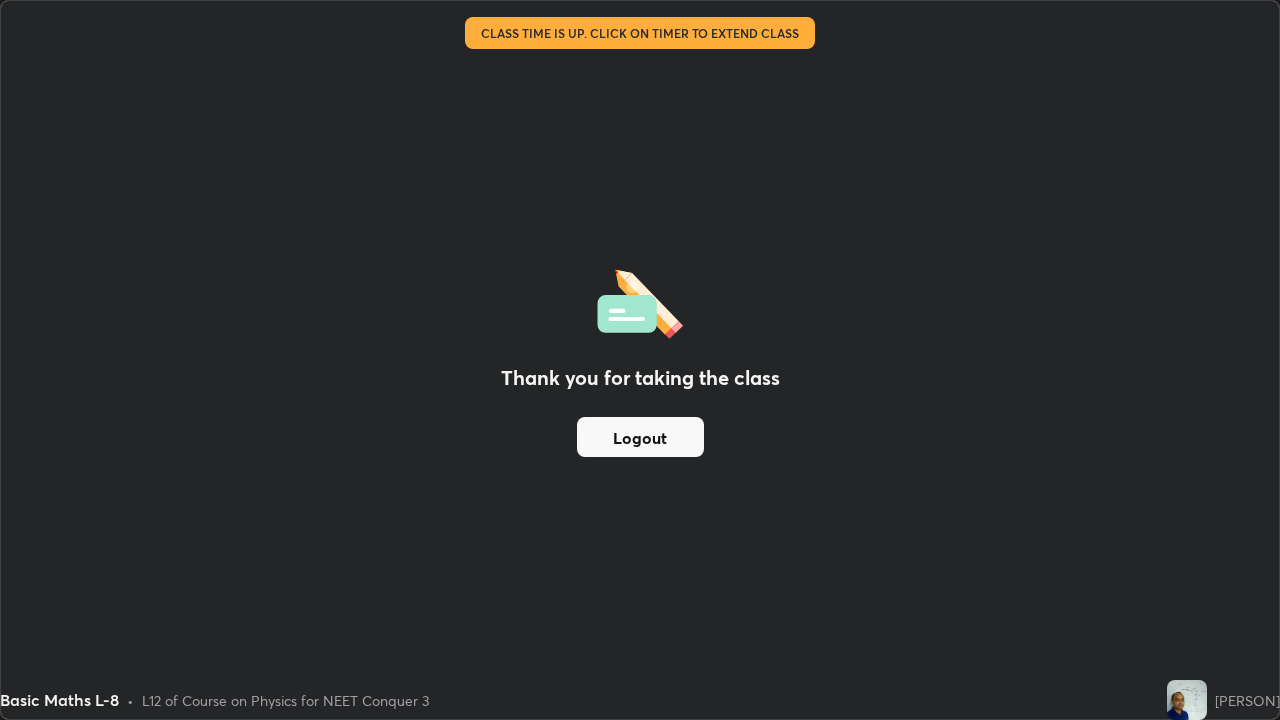 click on "Logout" at bounding box center [640, 437] 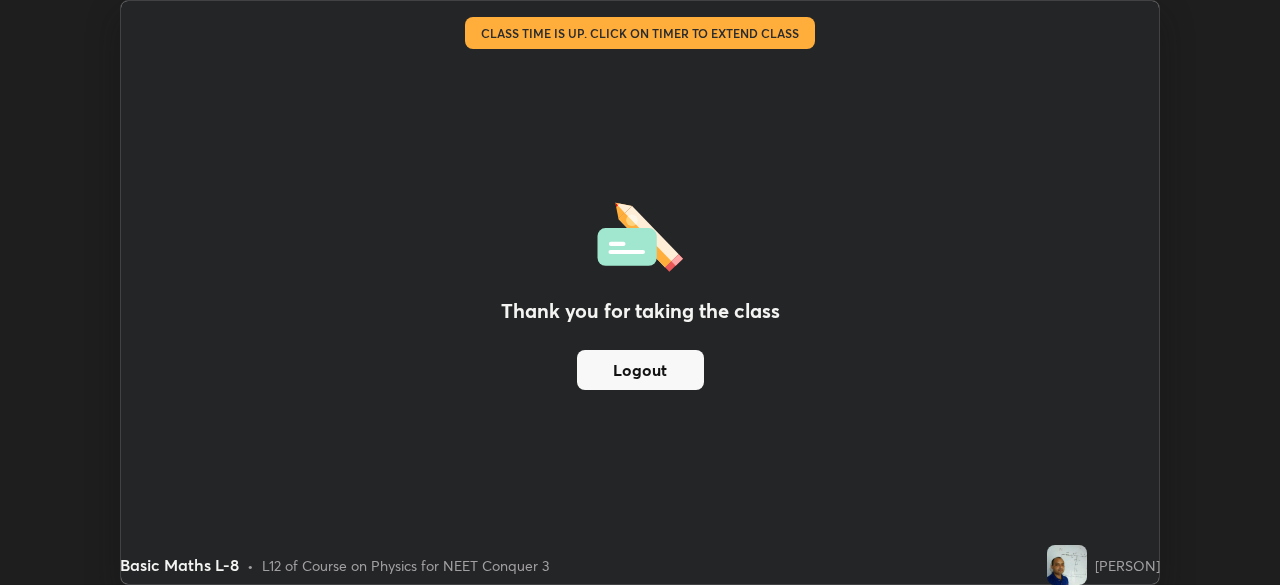 scroll, scrollTop: 585, scrollLeft: 1280, axis: both 